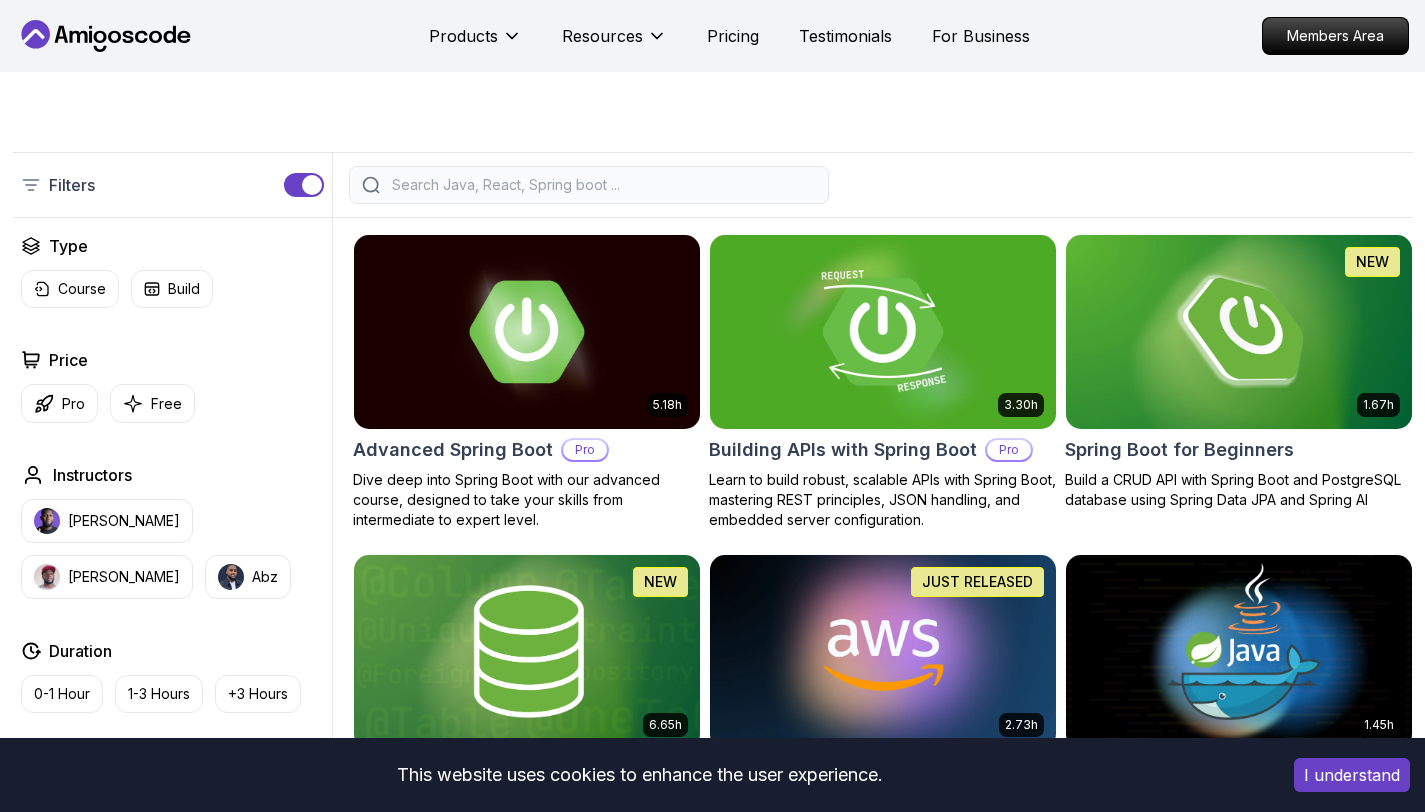 scroll, scrollTop: 0, scrollLeft: 0, axis: both 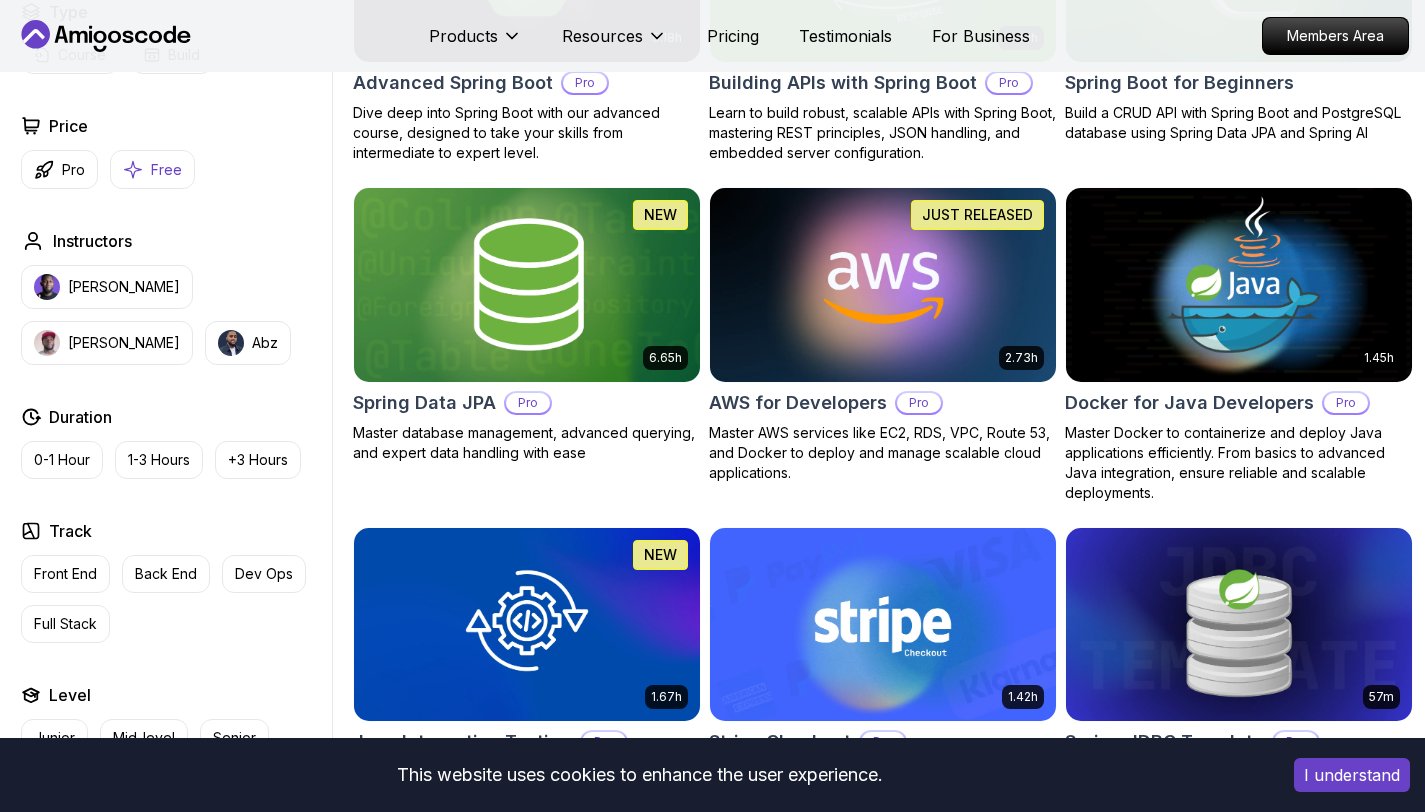 click on "Free" at bounding box center [152, 169] 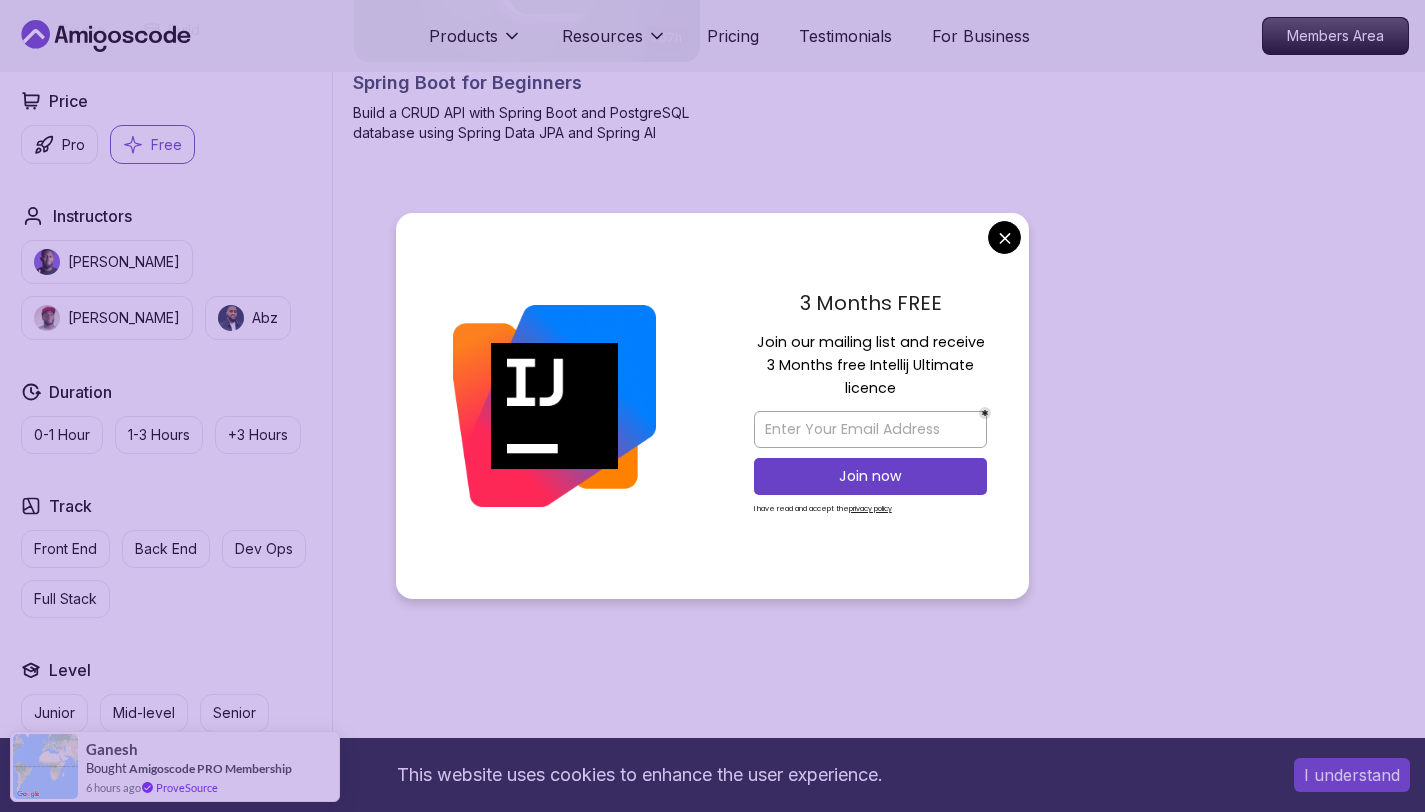 scroll, scrollTop: 366, scrollLeft: 0, axis: vertical 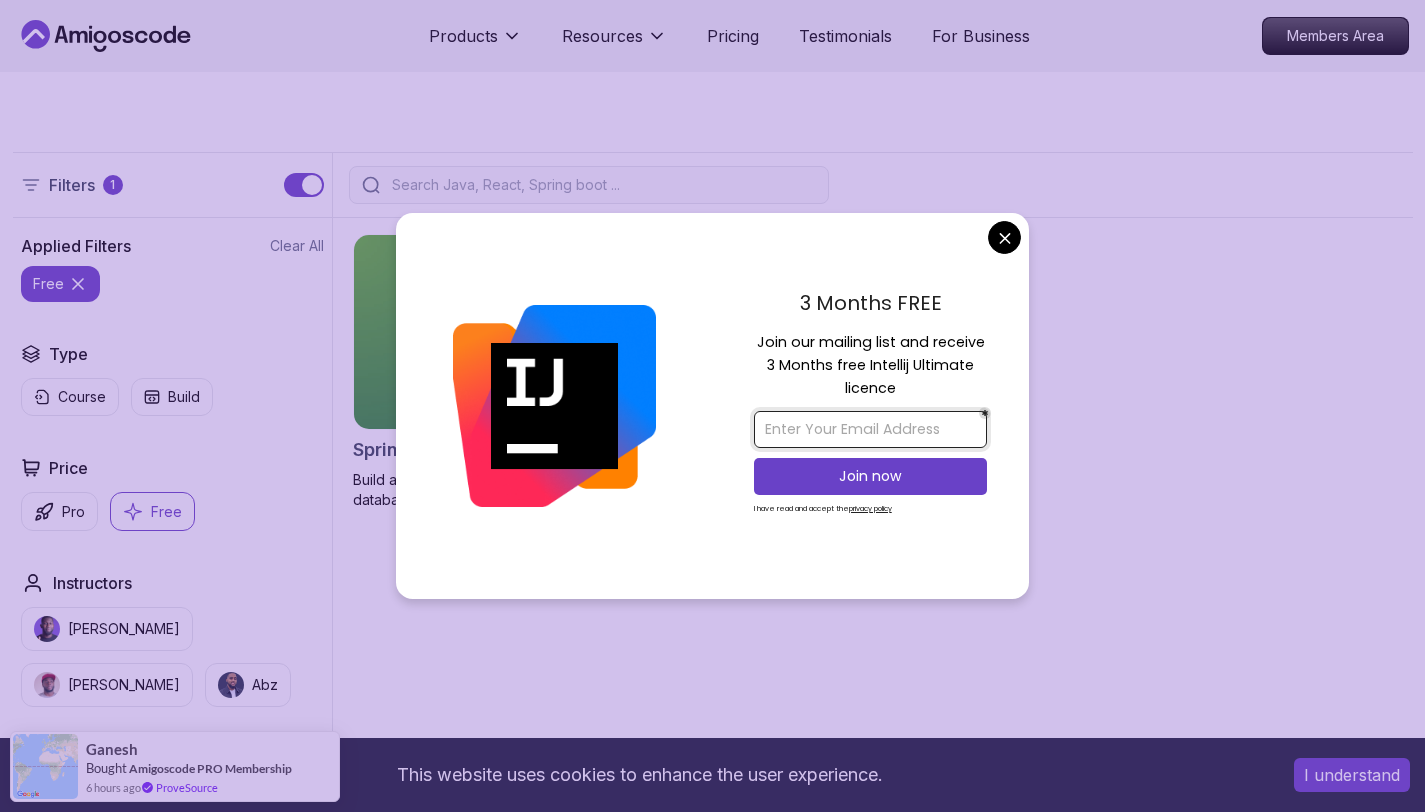 click at bounding box center (870, 429) 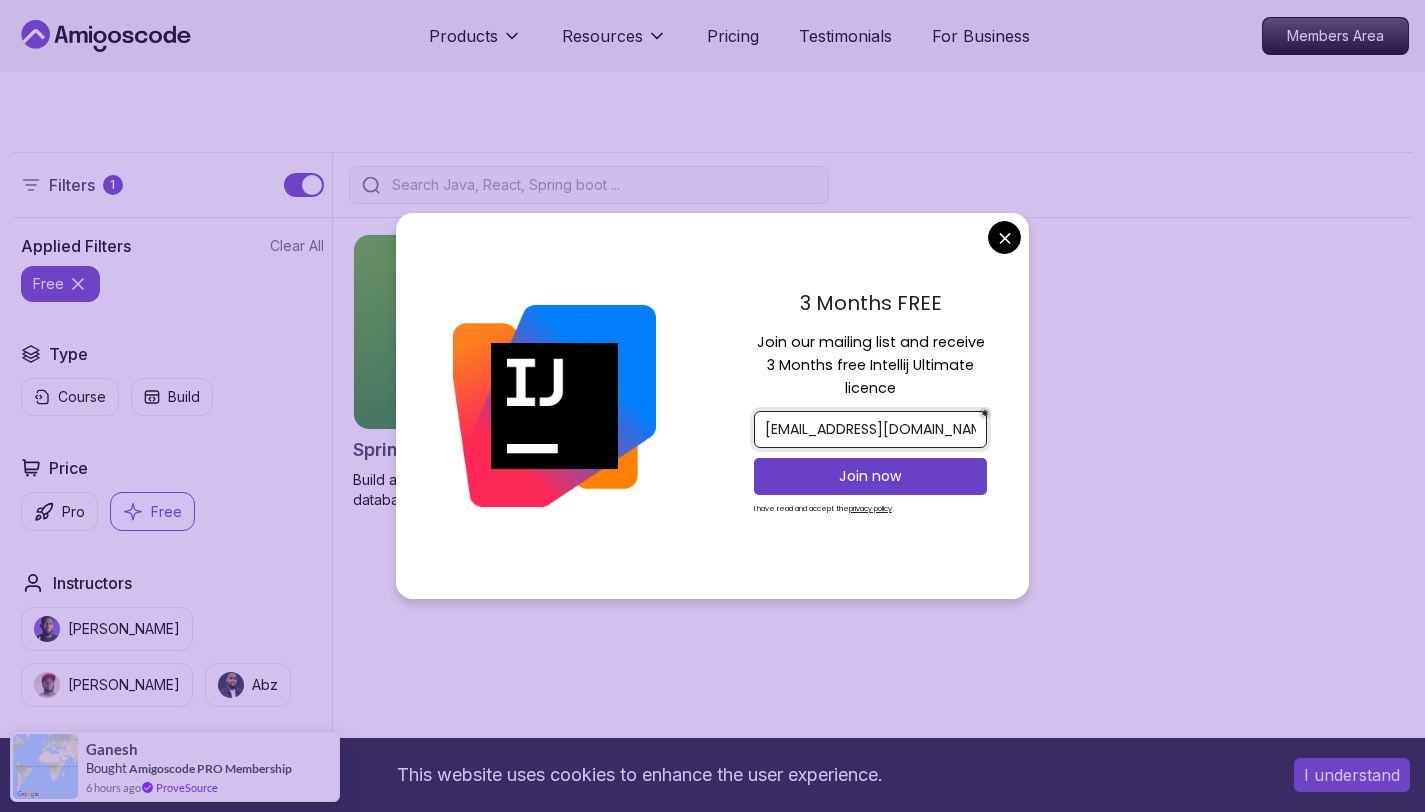 click on "Join now" at bounding box center [870, 476] 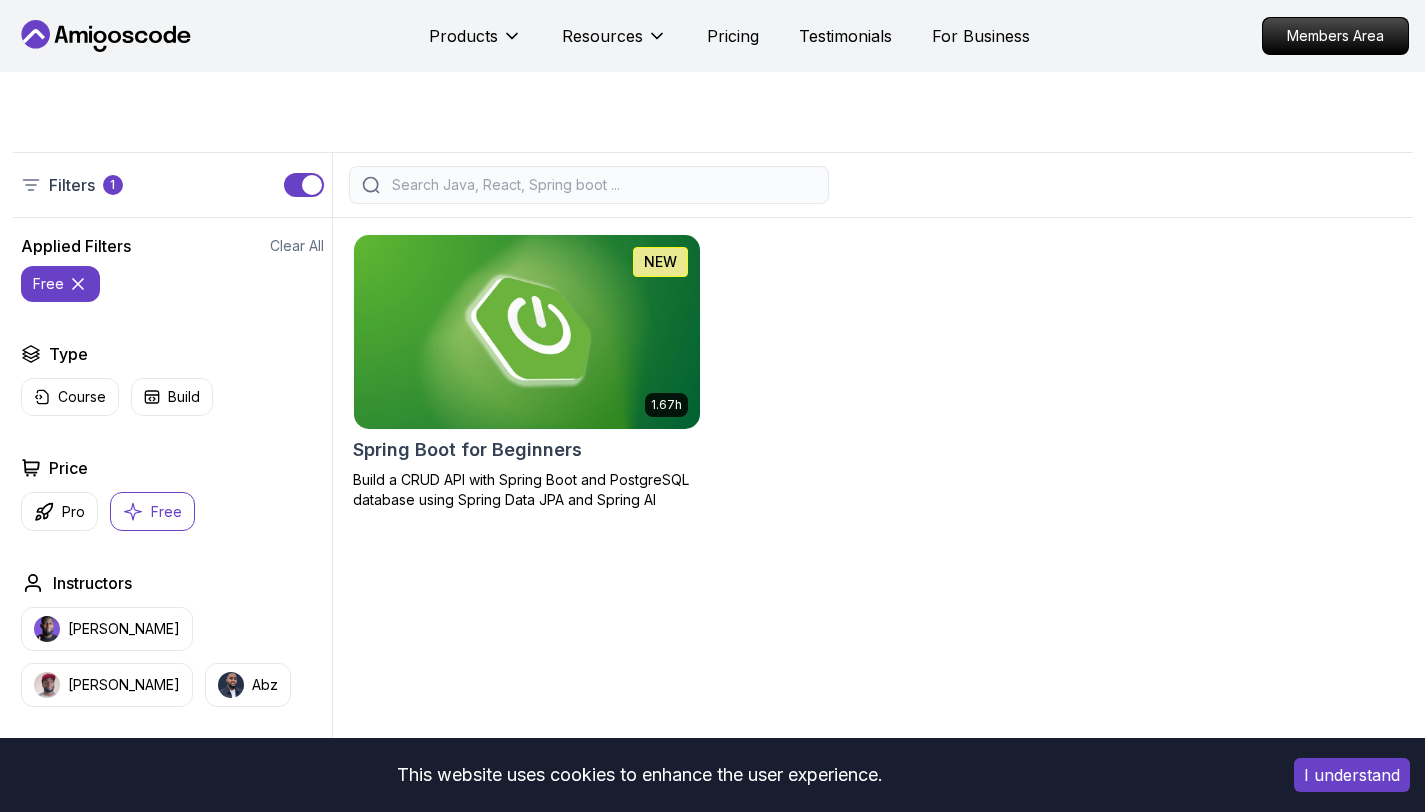 click on "This website uses cookies to enhance the user experience. I understand Products Resources Pricing Testimonials For Business Members Area Products Resources Pricing Testimonials For Business Members Area spring-boot Spring Boot Courses for Building Scalable Java Applications Learn to build production-grade Java applications using Spring Boot. Includes REST APIs, database integration, testing, and deployment. Filters 1 Filters 1 Applied Filters Clear All free Type Course Build Price Pro Free Instructors Nelson Djalo Richard Abz Duration 0-1 Hour 1-3 Hours +3 Hours Track Front End Back End Dev Ops Full Stack Level Junior Mid-level Senior 1.67h NEW Spring Boot for Beginners Build a CRUD API with Spring Boot and PostgreSQL database using Spring Data JPA and Spring AI The One-Stop Platform for   Developers Get unlimited access to coding   courses ,   Quizzes ,   Builds  and   Tools . Start your journey or level up your career with Amigoscode today! Start for Free Check Courses JOIN OUR NEWSLETTER Submit PRODUCTS" at bounding box center (712, 902) 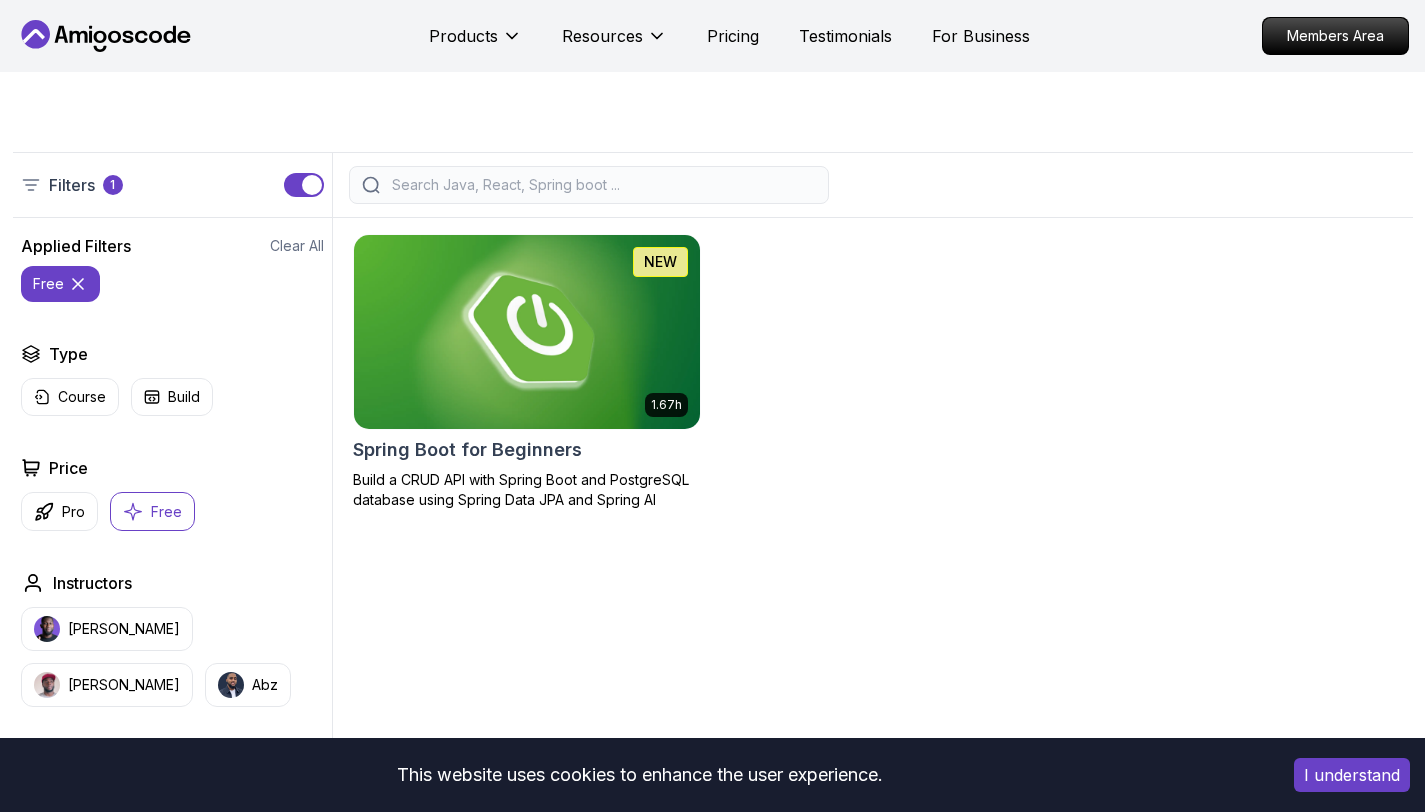 click at bounding box center [526, 331] 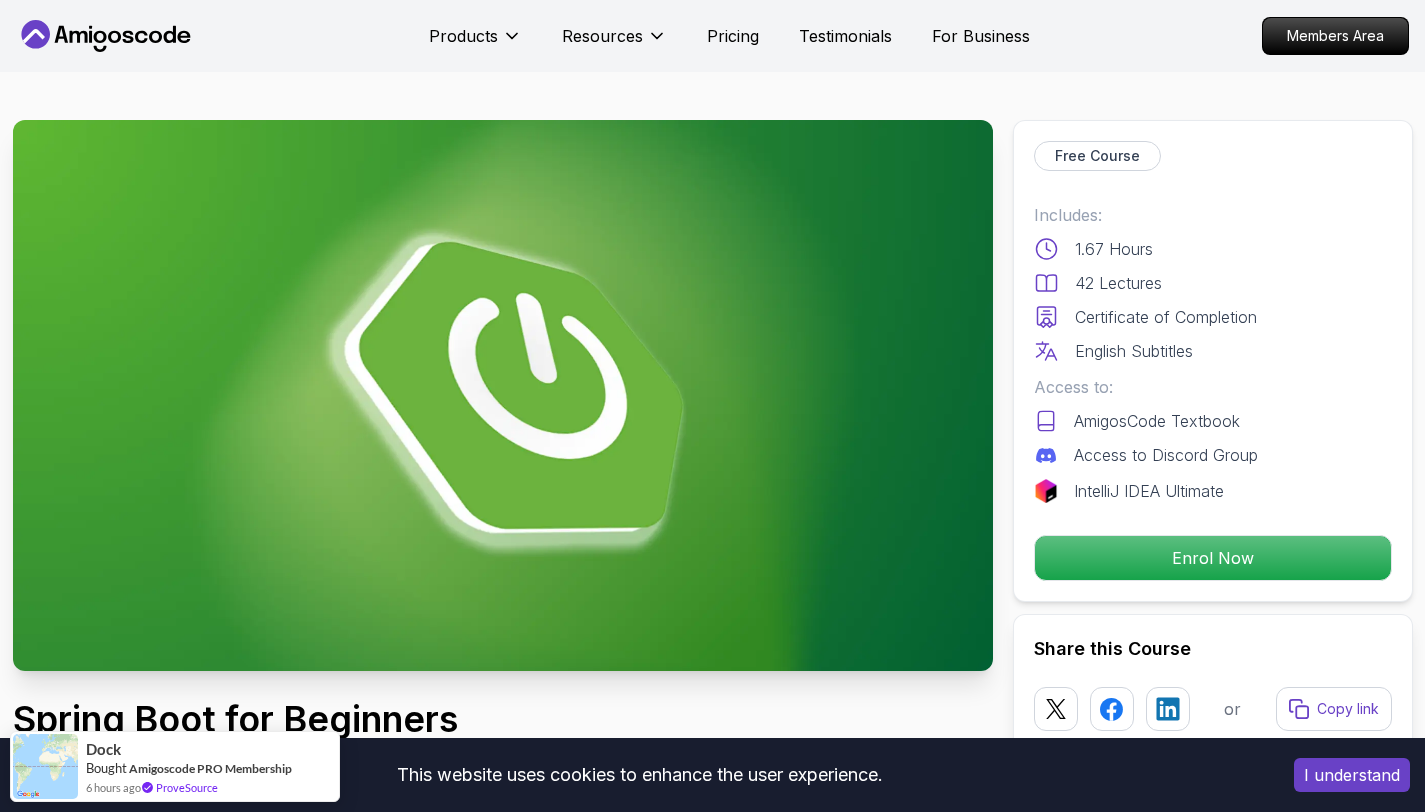 scroll, scrollTop: 733, scrollLeft: 0, axis: vertical 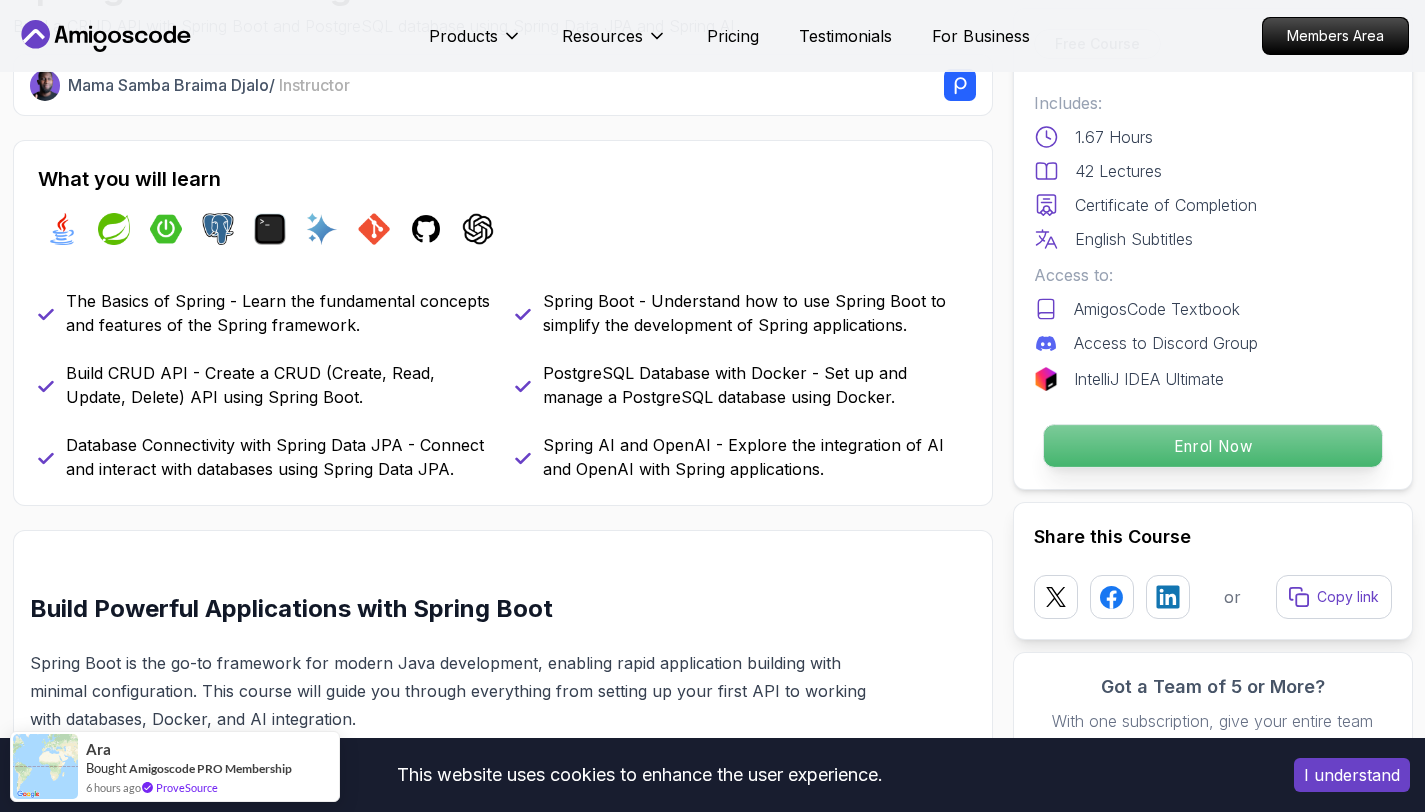 click on "Enrol Now" at bounding box center [1212, 446] 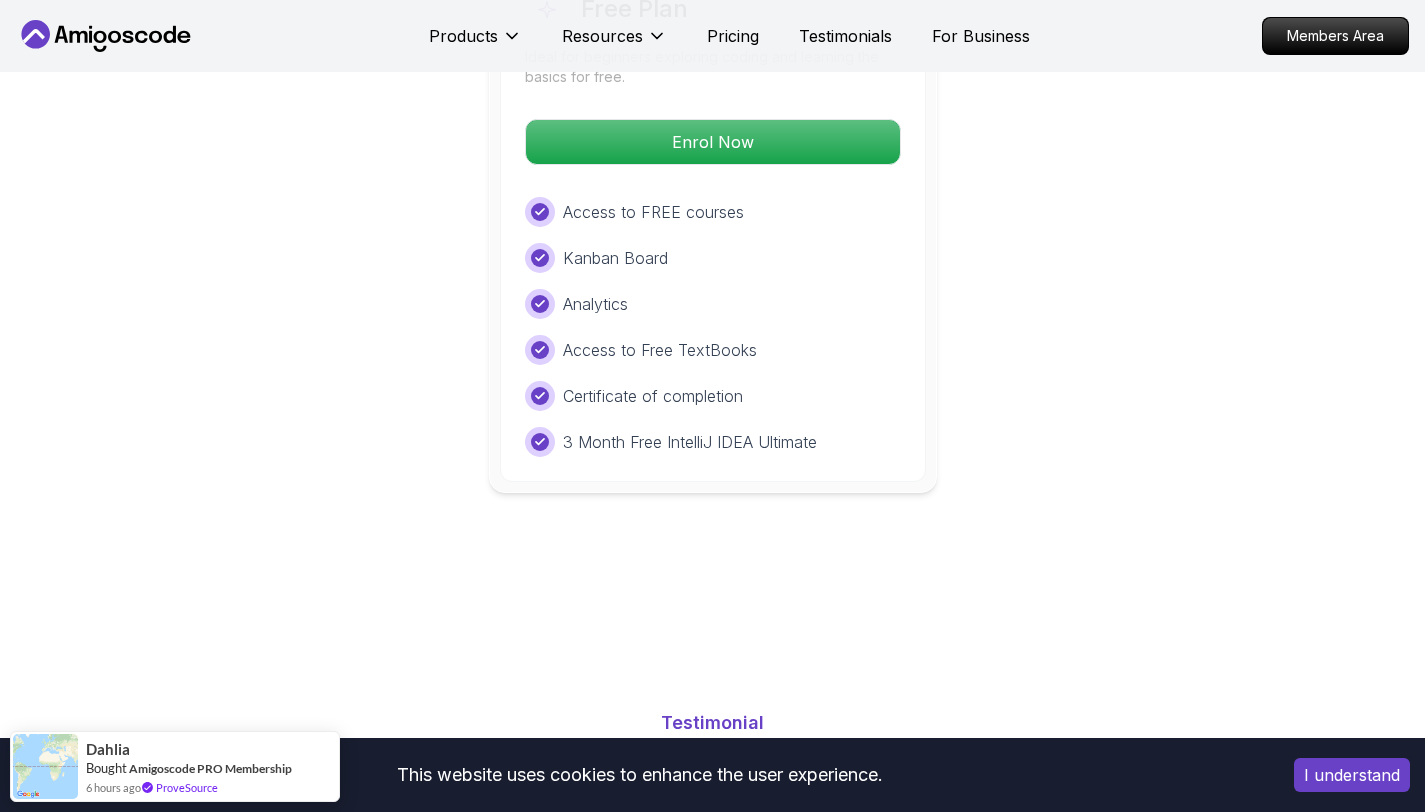 scroll, scrollTop: 3927, scrollLeft: 0, axis: vertical 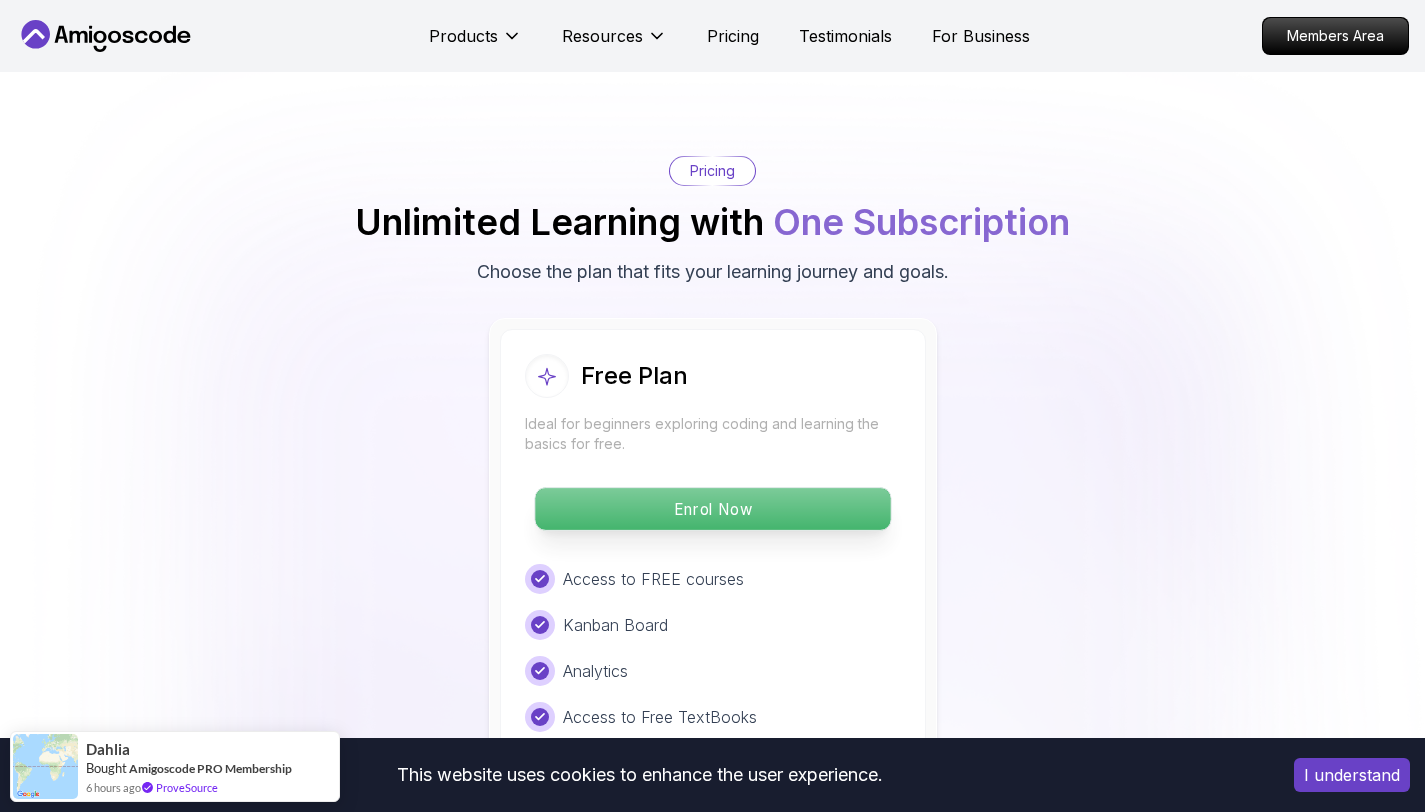 click on "Enrol Now" at bounding box center [712, 509] 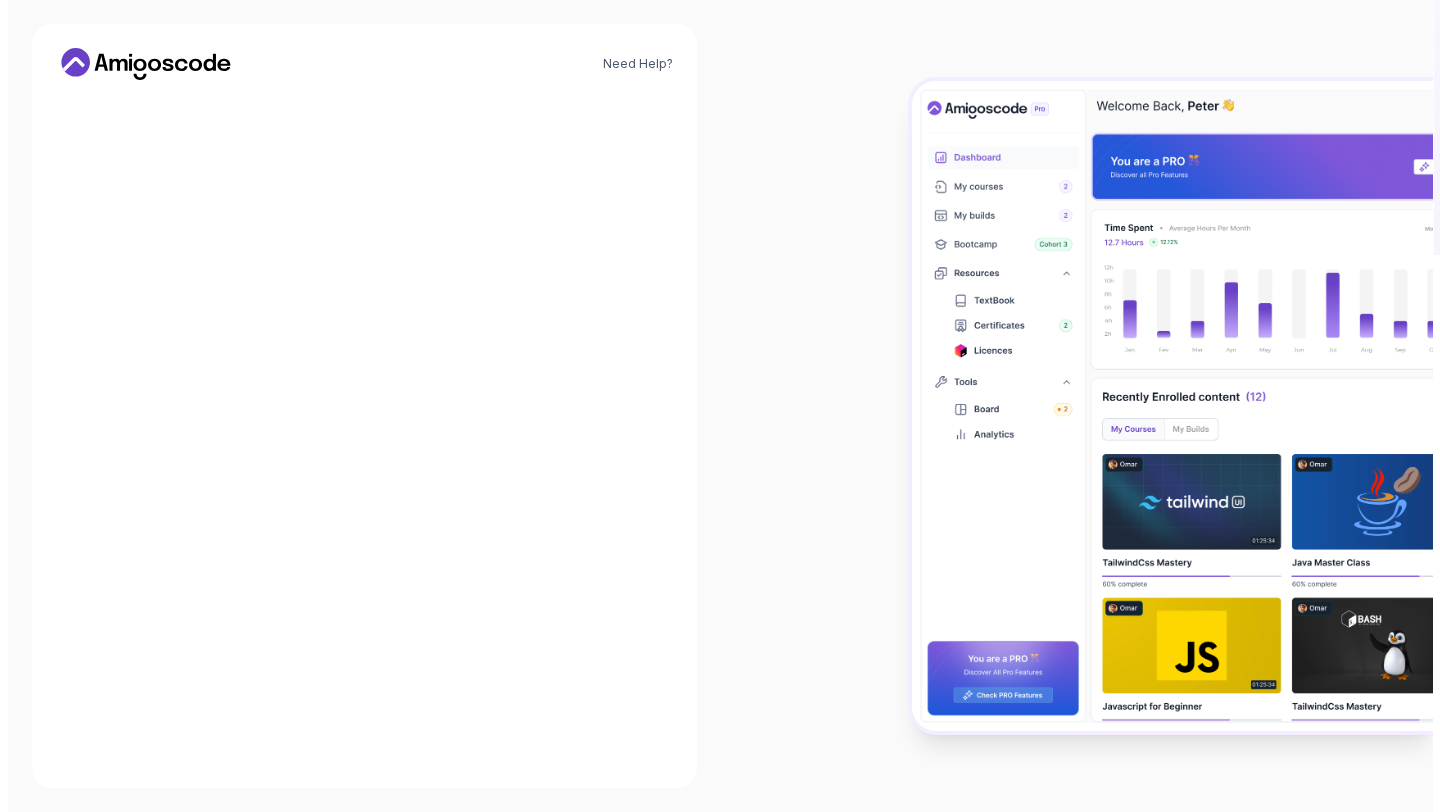 scroll, scrollTop: 0, scrollLeft: 0, axis: both 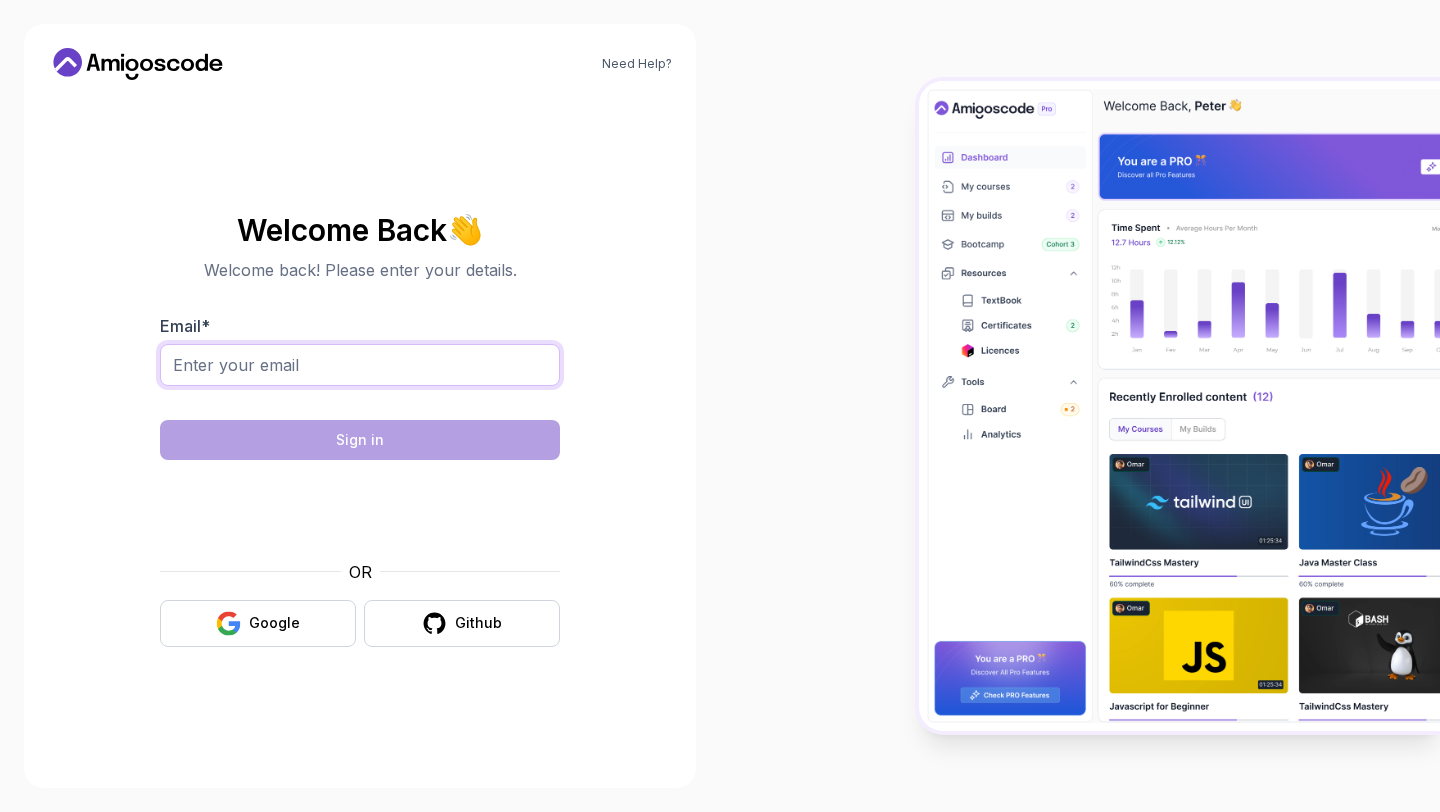 drag, startPoint x: 482, startPoint y: 380, endPoint x: 471, endPoint y: 385, distance: 12.083046 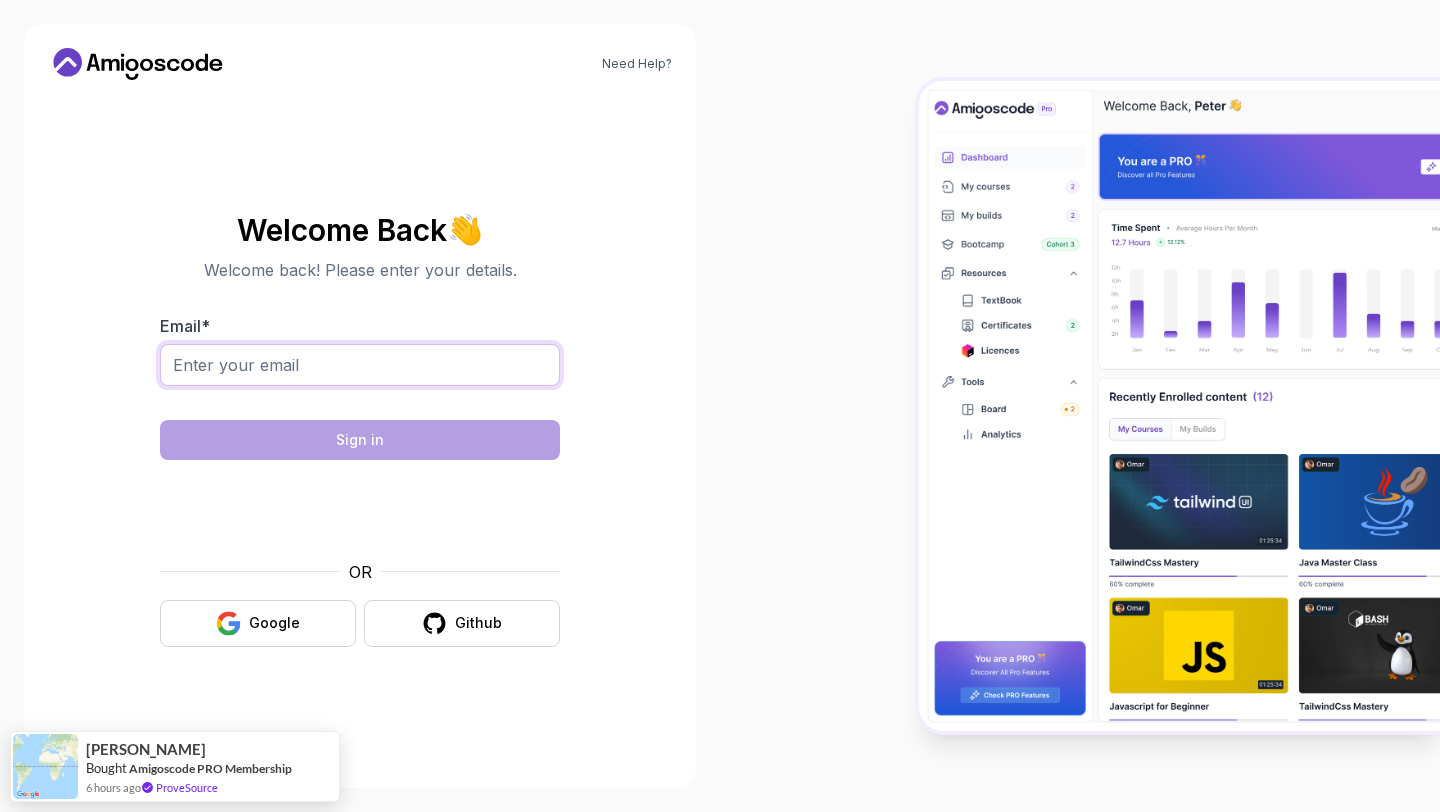 type on "lokesh154721@gmail.com" 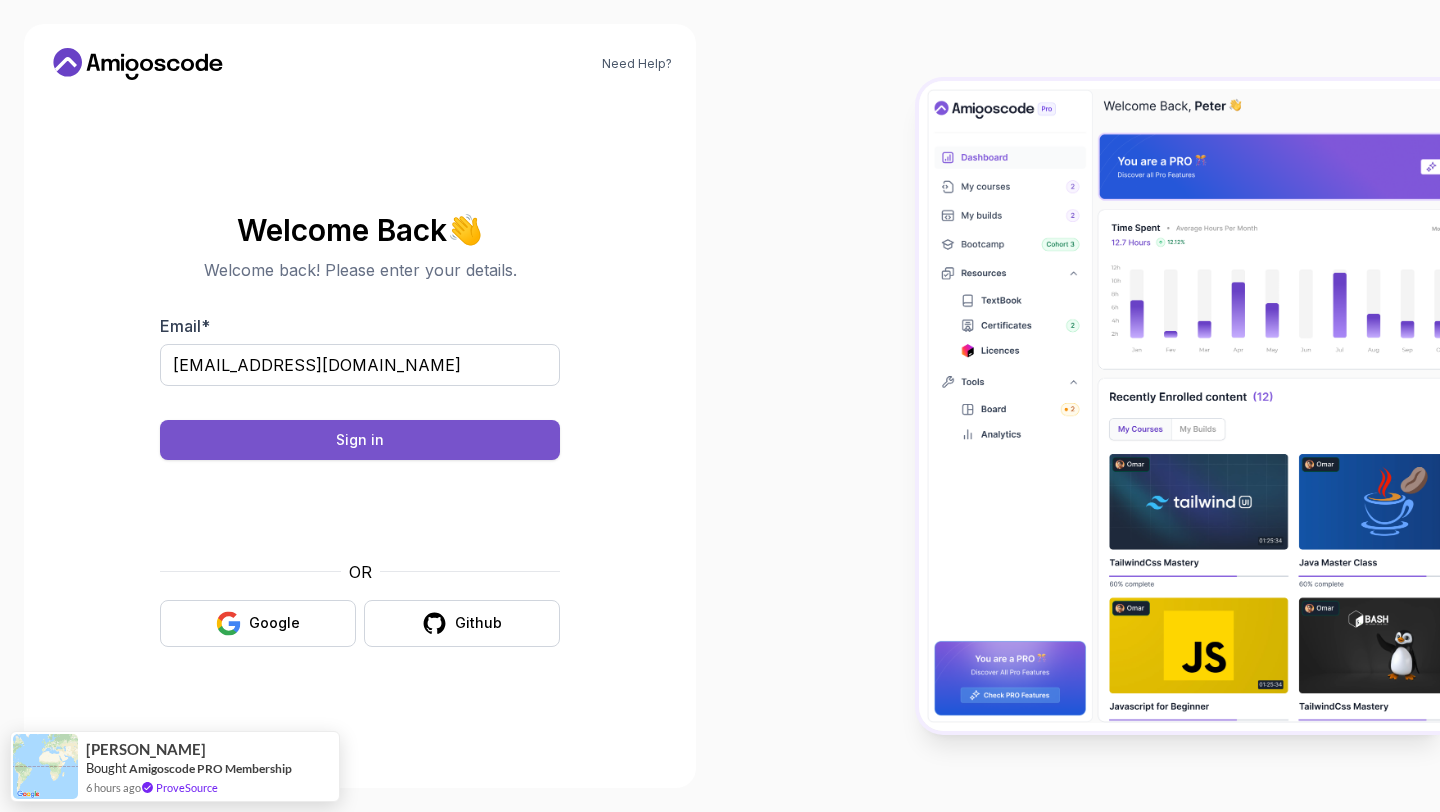 click on "Sign in" at bounding box center [360, 440] 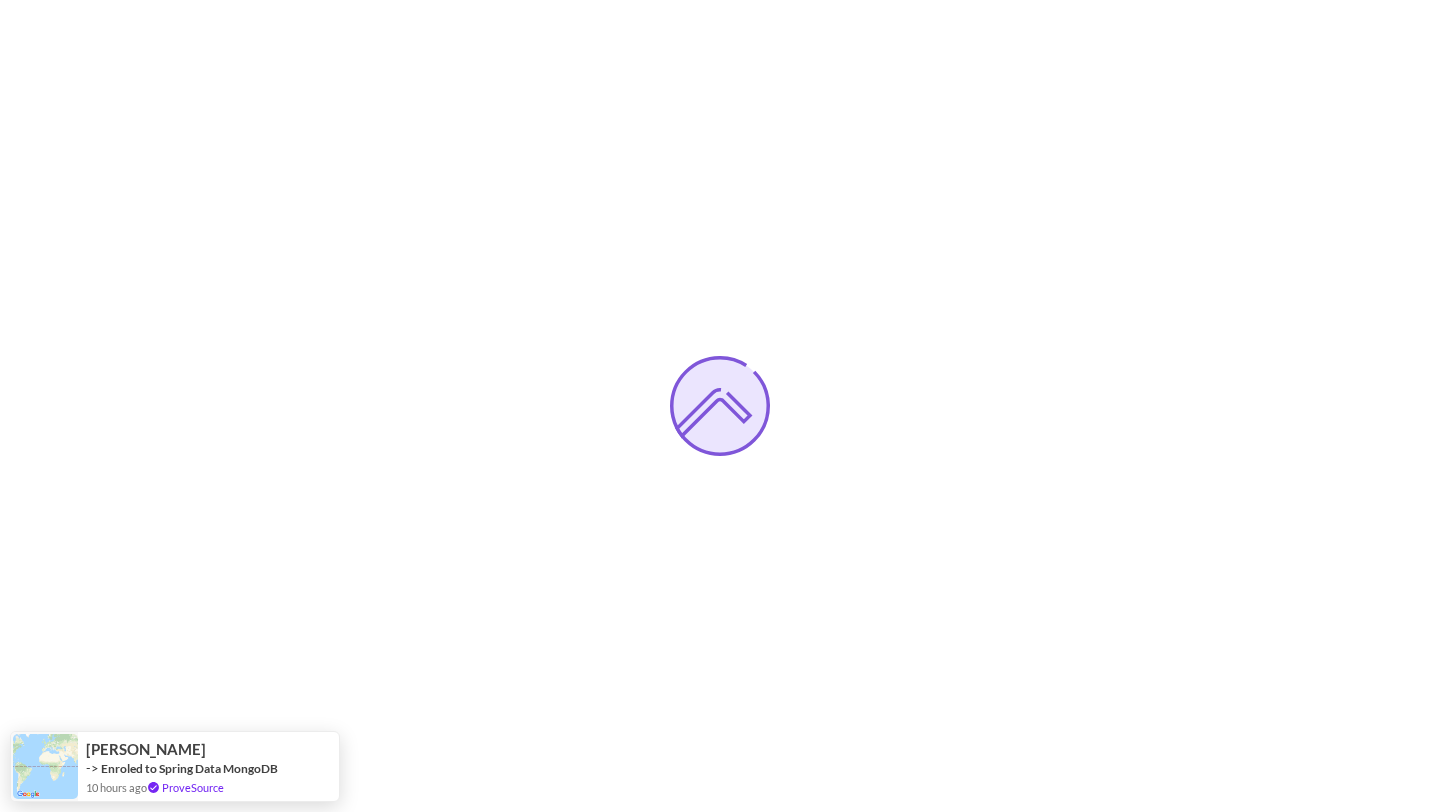 scroll, scrollTop: 0, scrollLeft: 0, axis: both 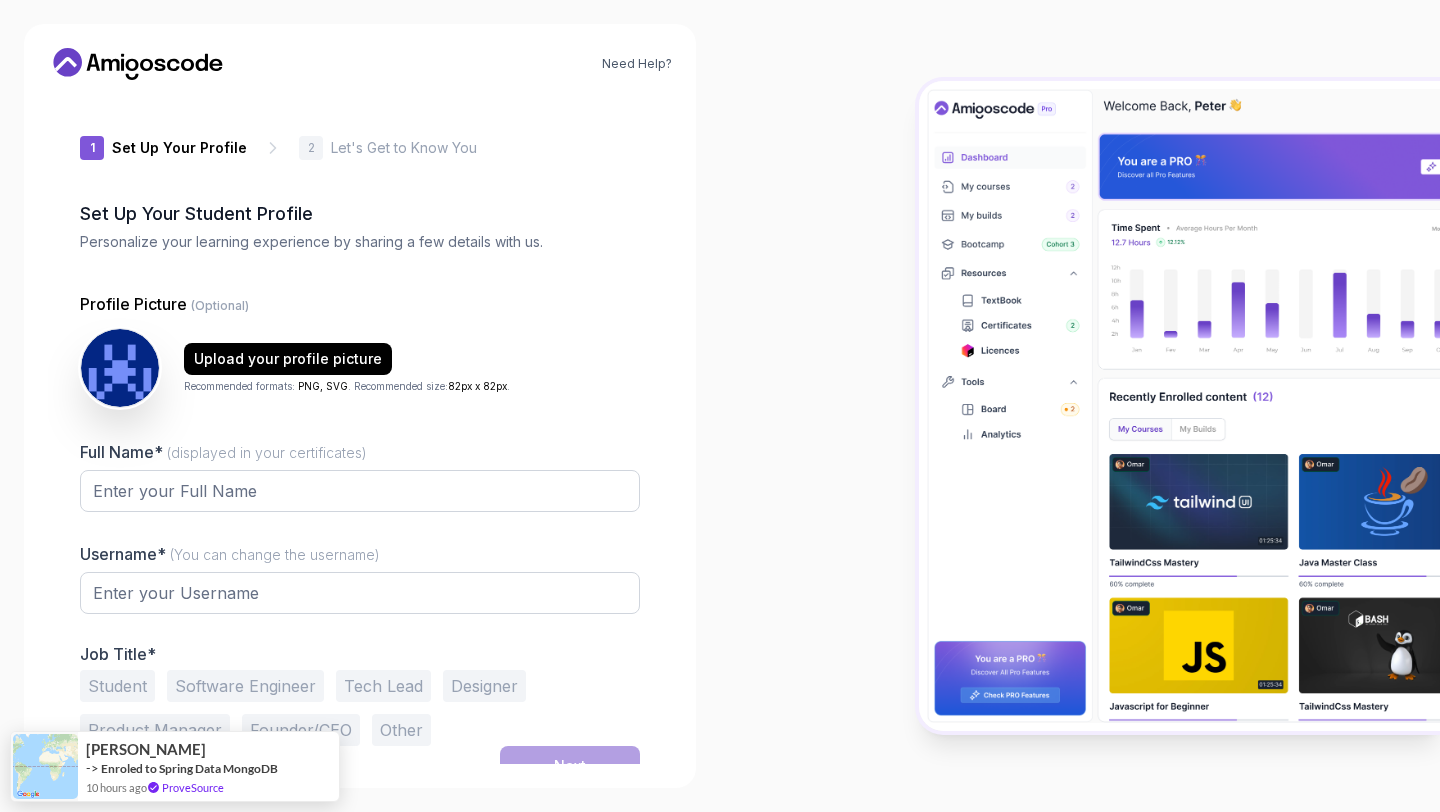 type on "sunnytiger21b45" 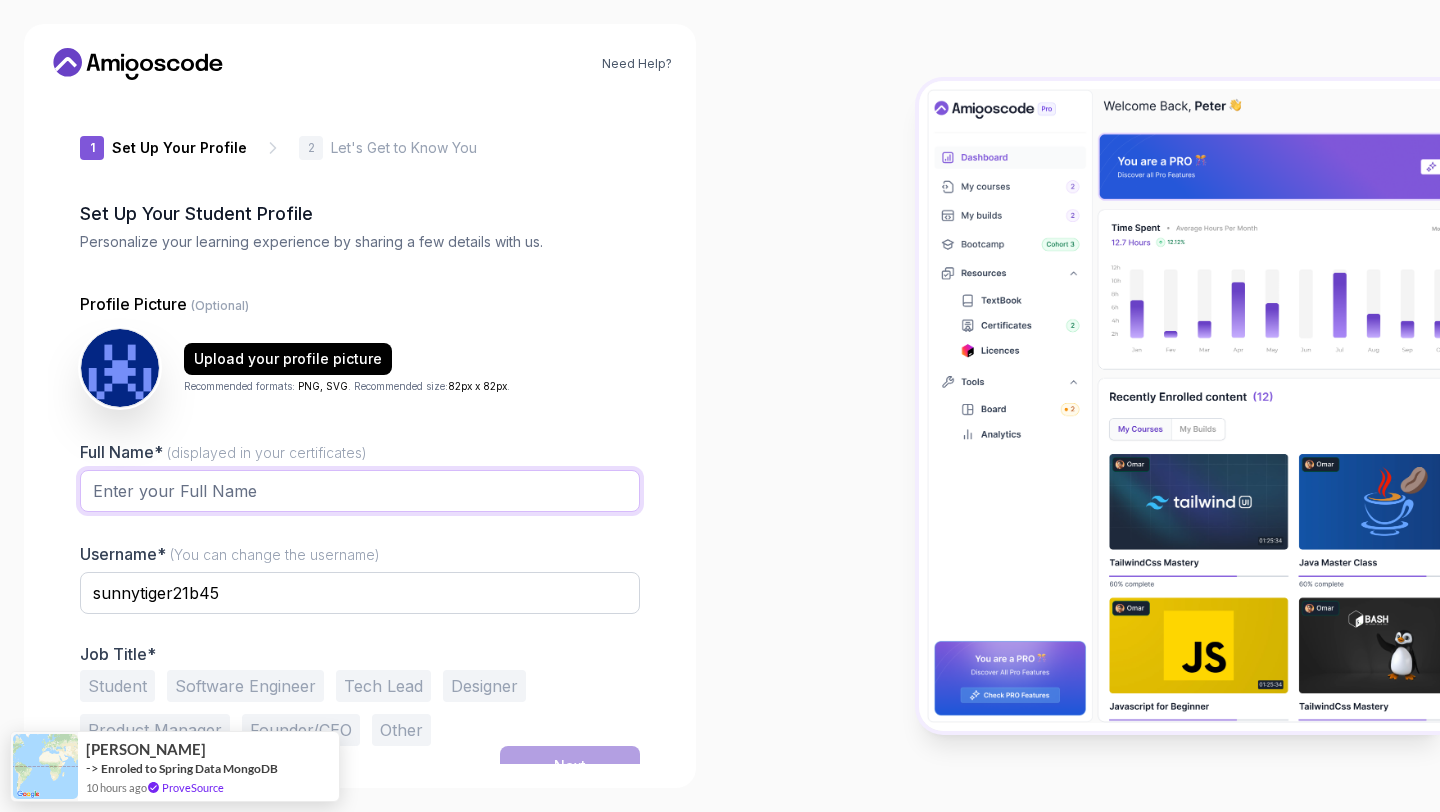 drag, startPoint x: 323, startPoint y: 472, endPoint x: 330, endPoint y: 461, distance: 13.038404 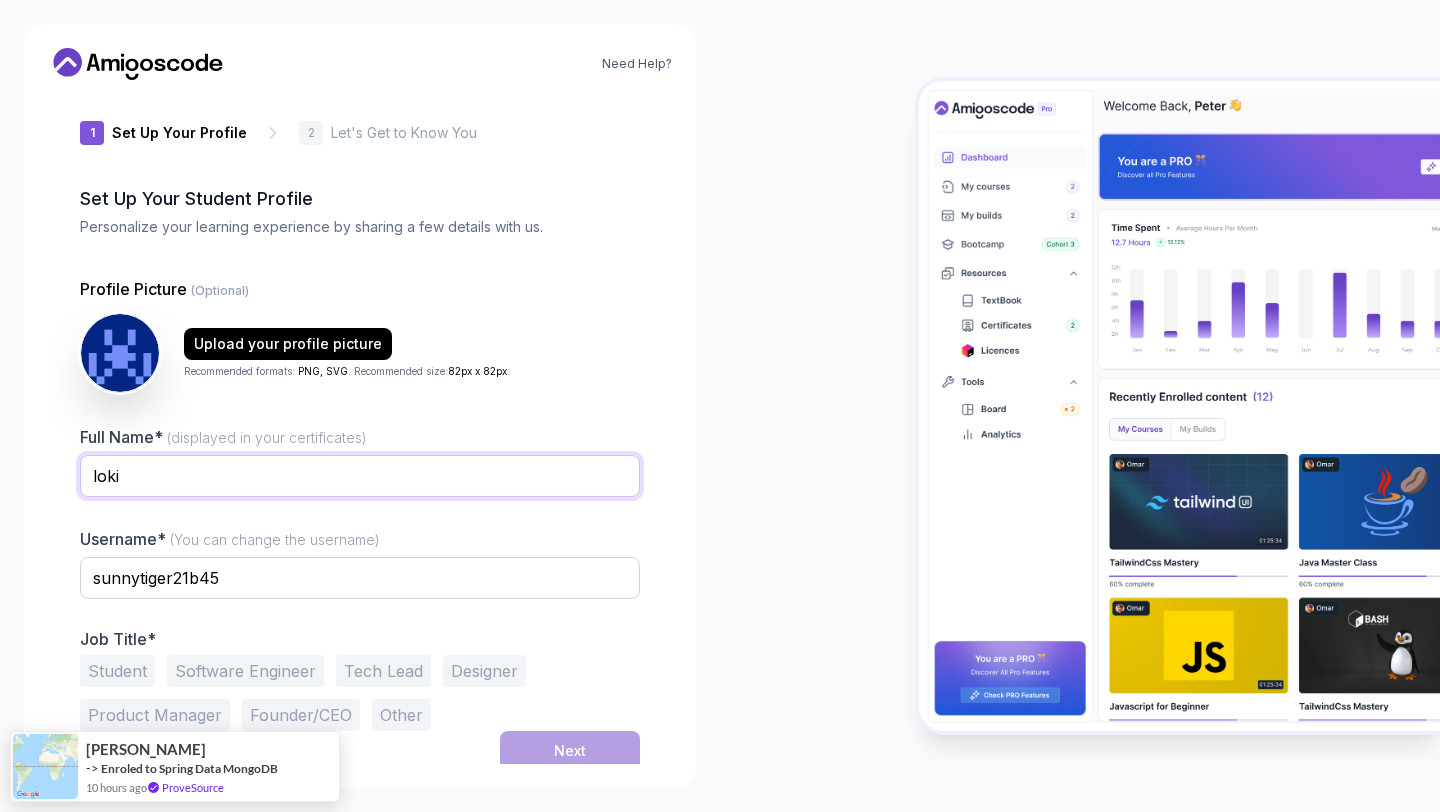 scroll, scrollTop: 22, scrollLeft: 0, axis: vertical 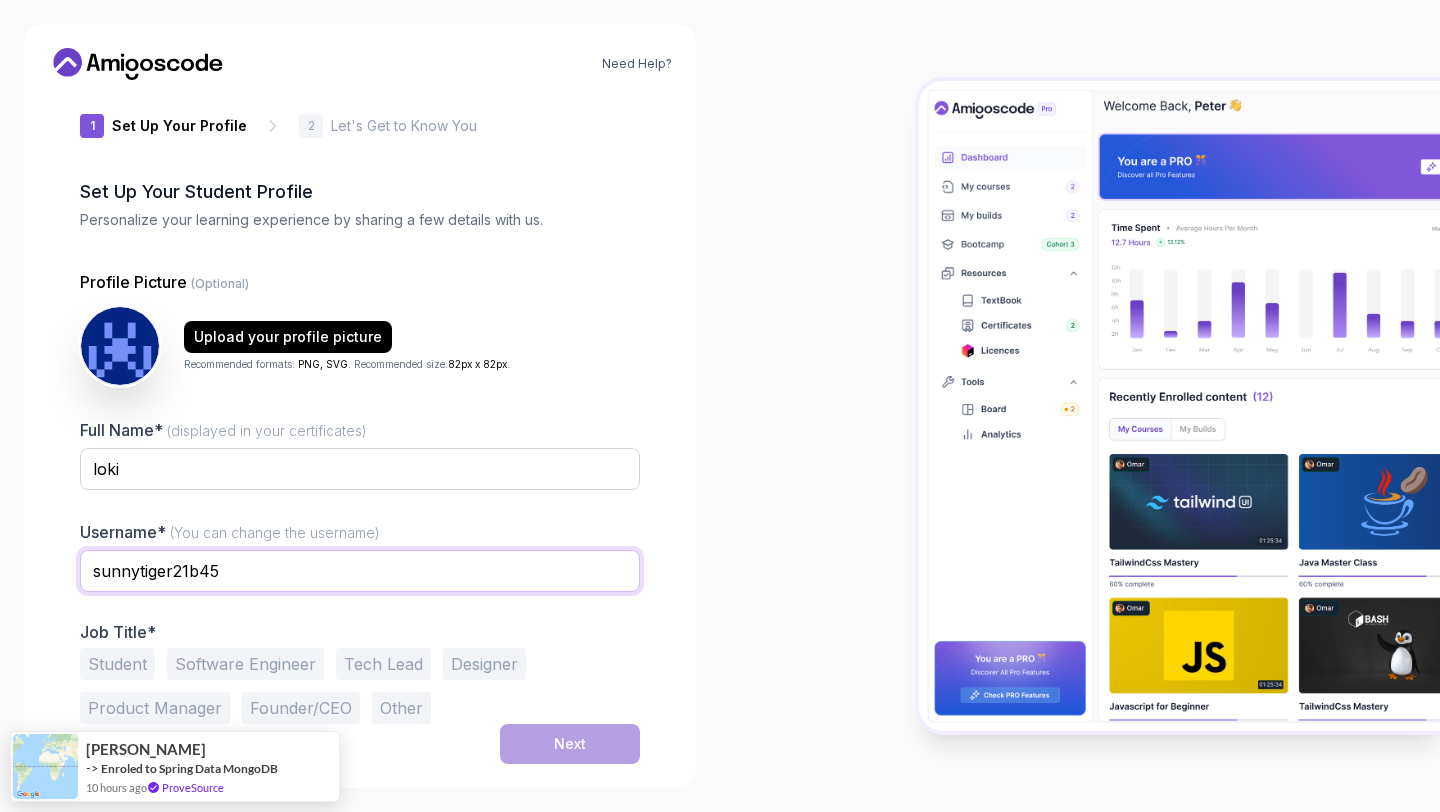 click on "sunnytiger21b45" at bounding box center (360, 571) 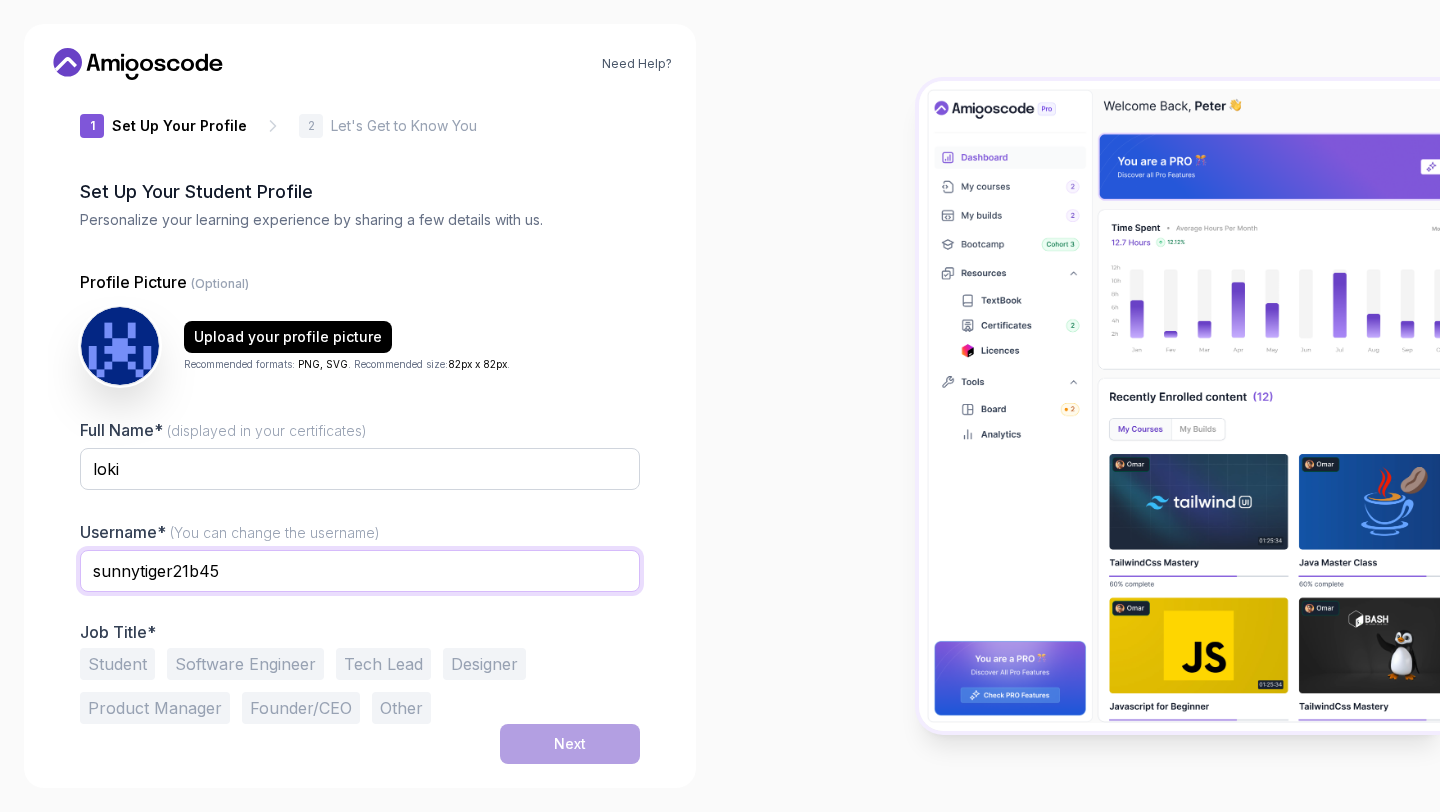 drag, startPoint x: 318, startPoint y: 572, endPoint x: 26, endPoint y: 581, distance: 292.13867 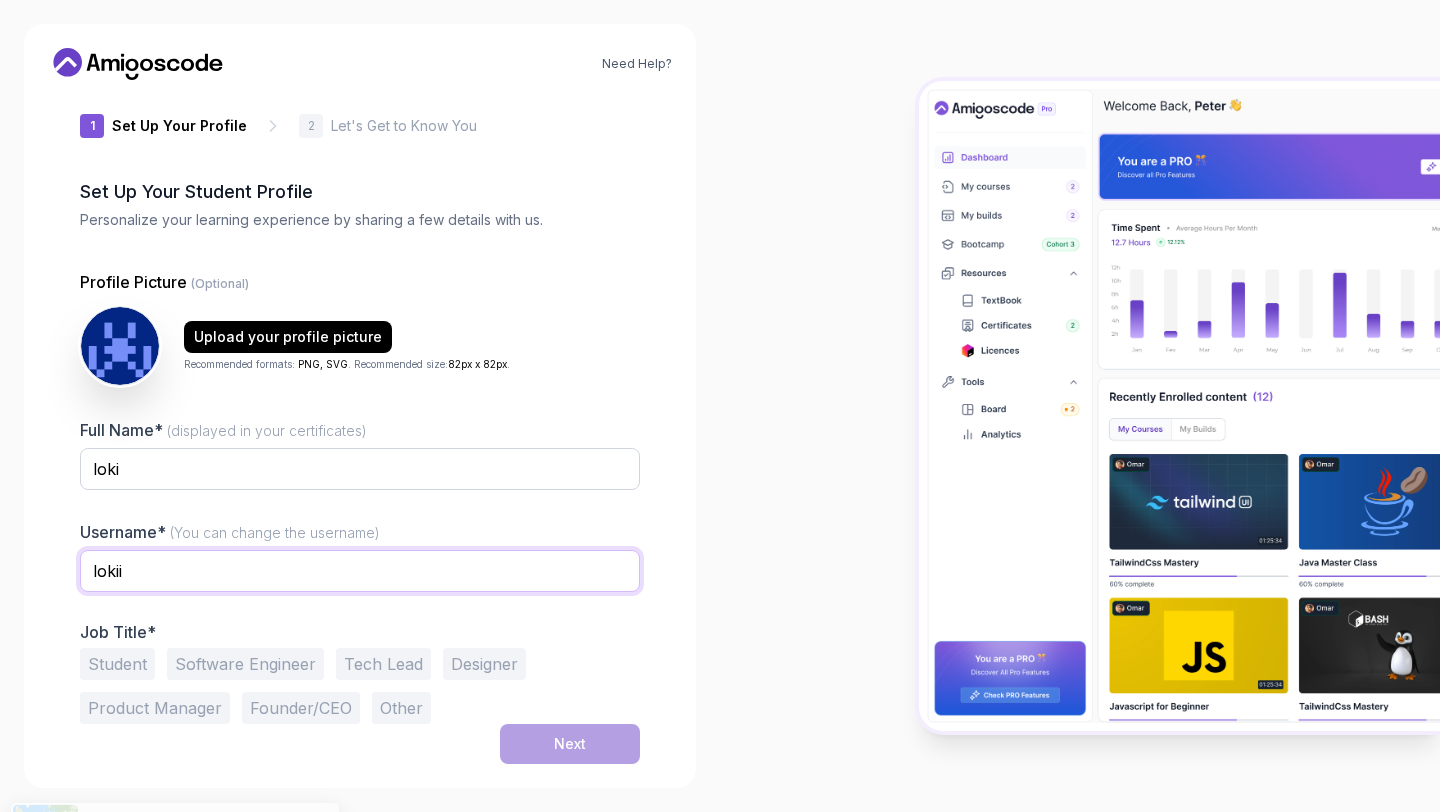type on "lokii" 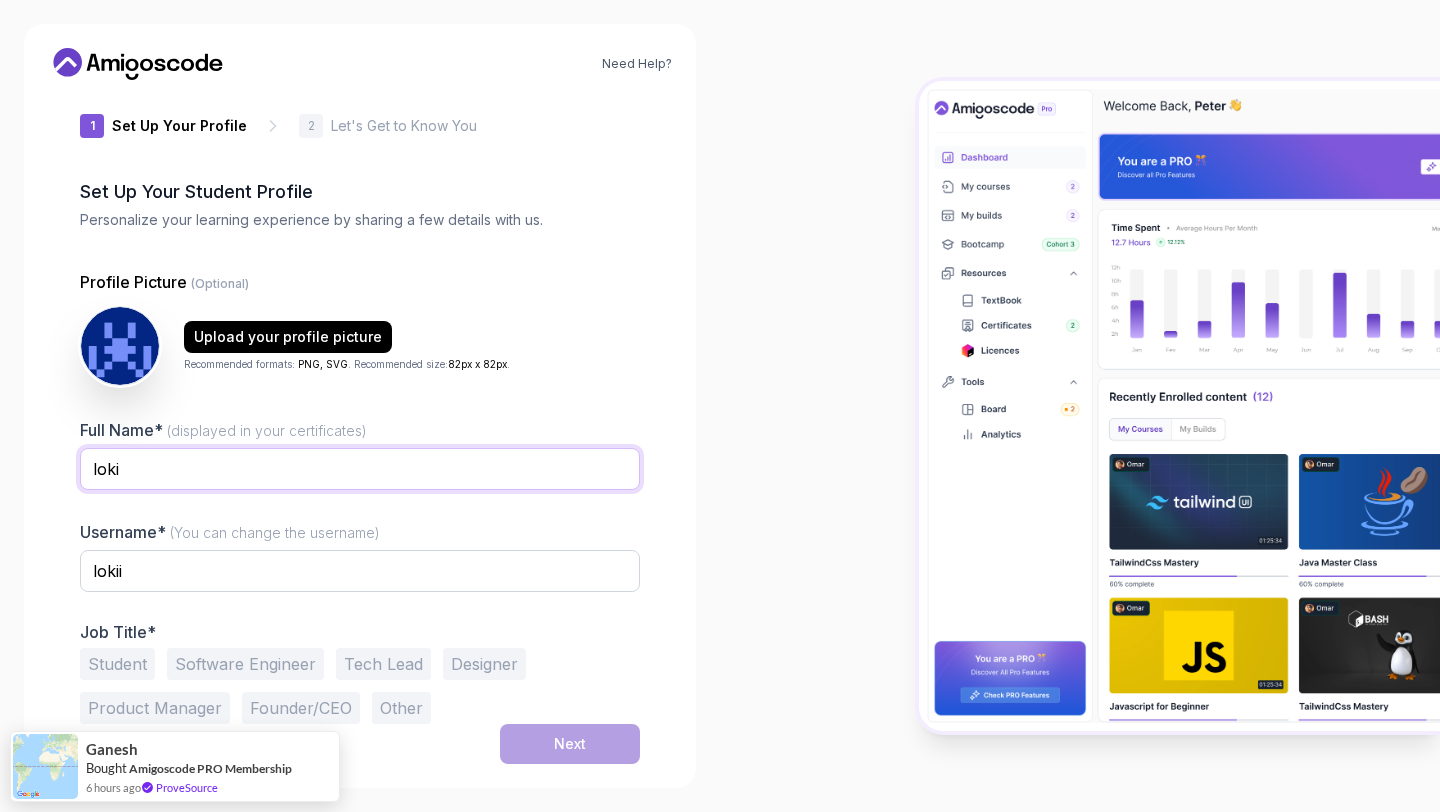 drag, startPoint x: 233, startPoint y: 476, endPoint x: 87, endPoint y: 485, distance: 146.27713 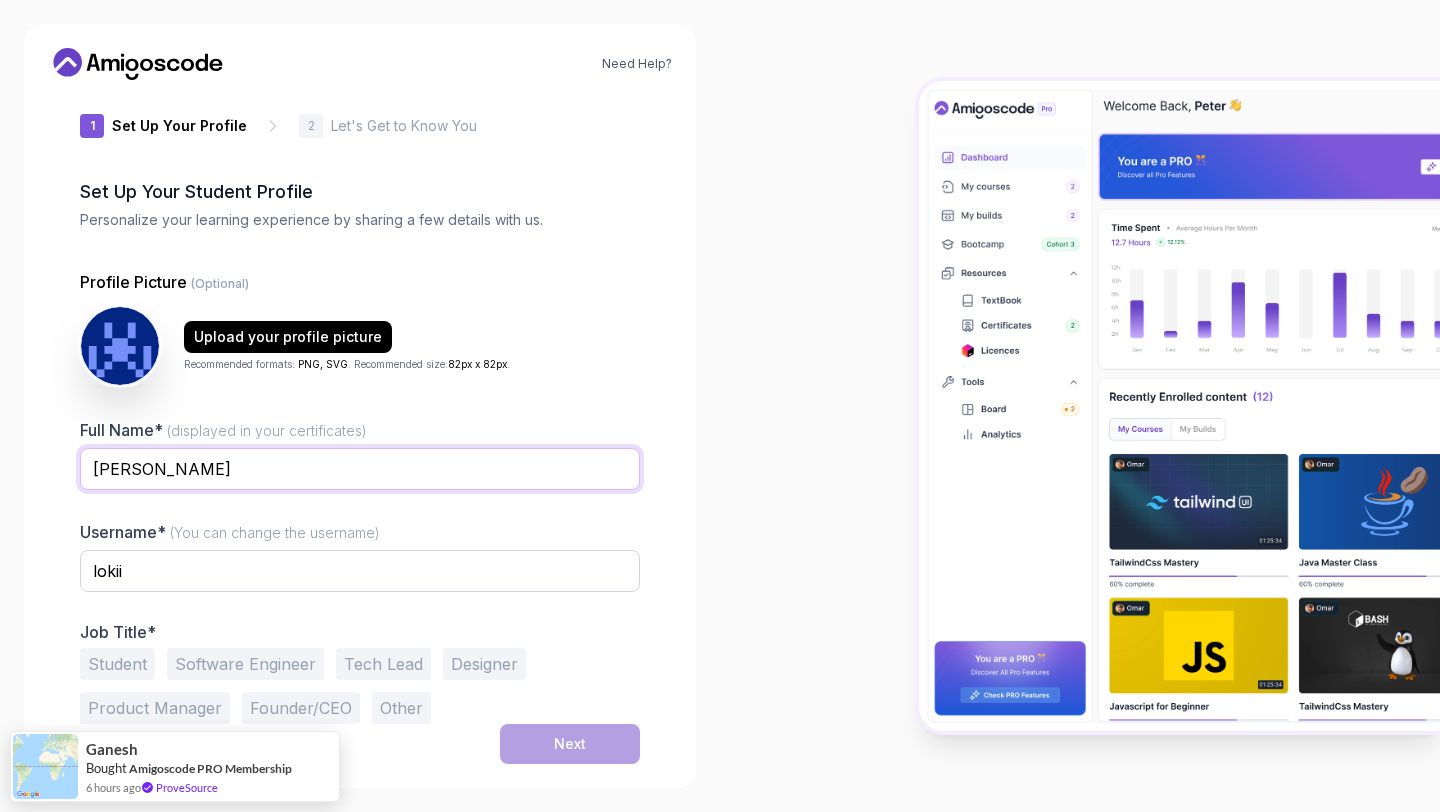 type on "[PERSON_NAME] [PERSON_NAME]" 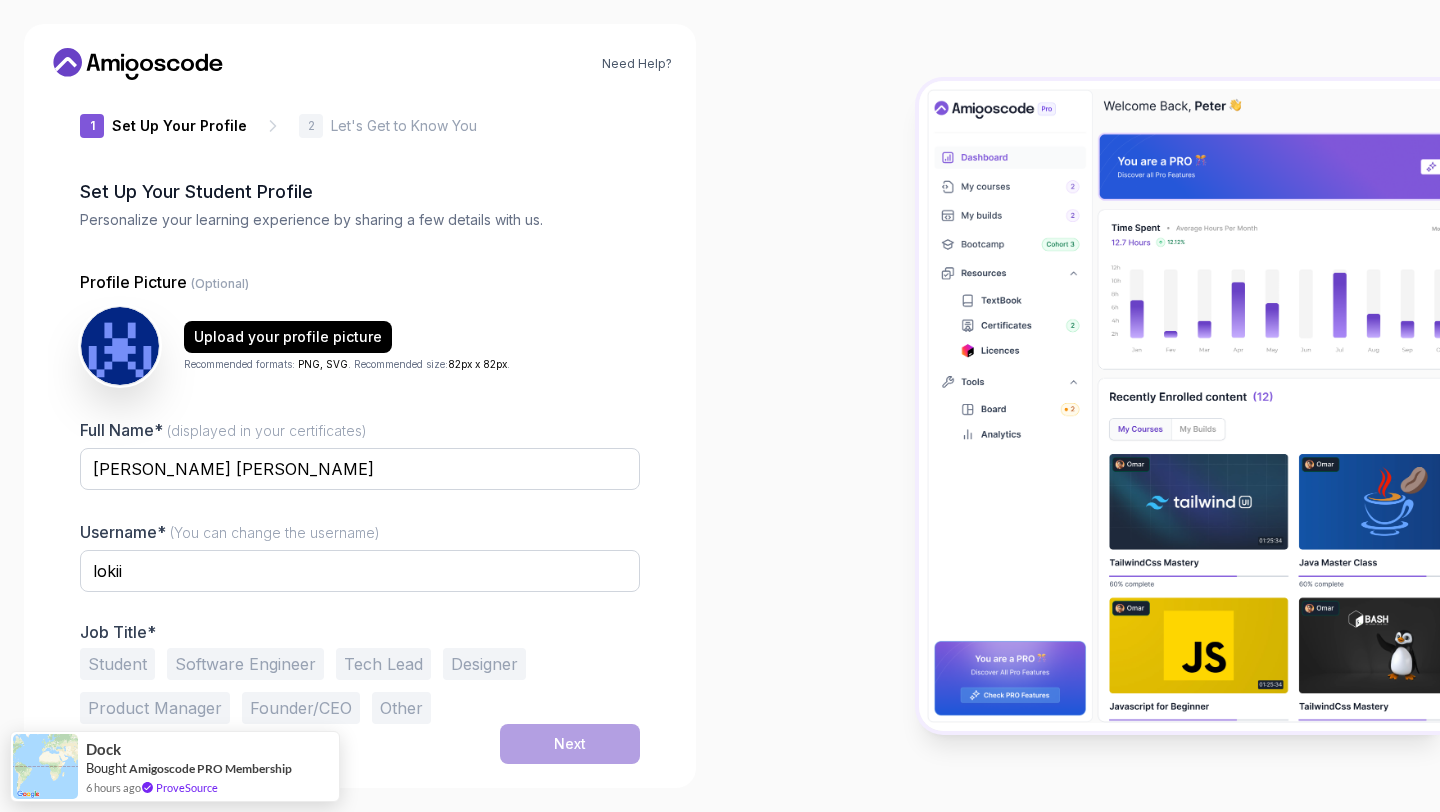 click on "Student" at bounding box center (117, 664) 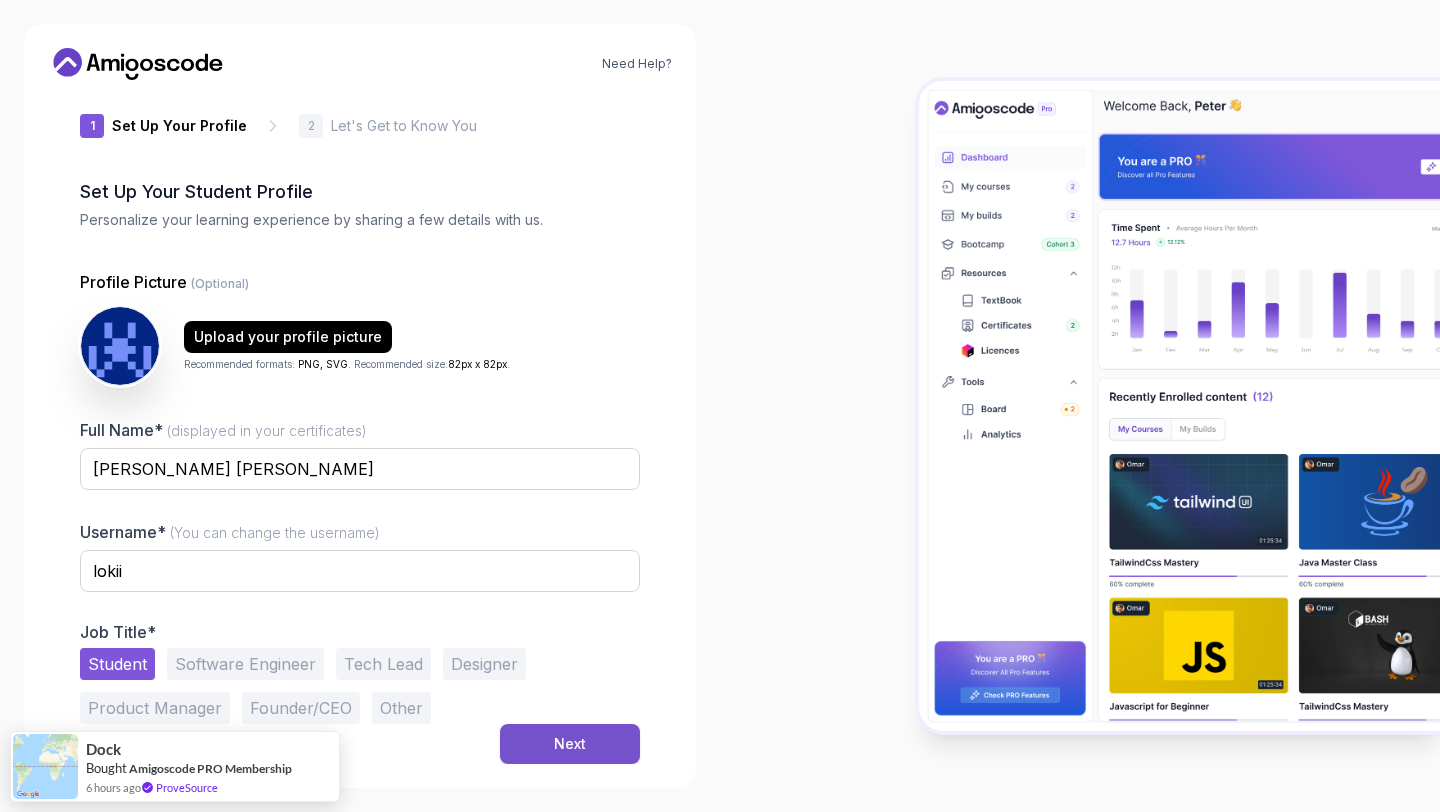 click on "Next" at bounding box center [570, 744] 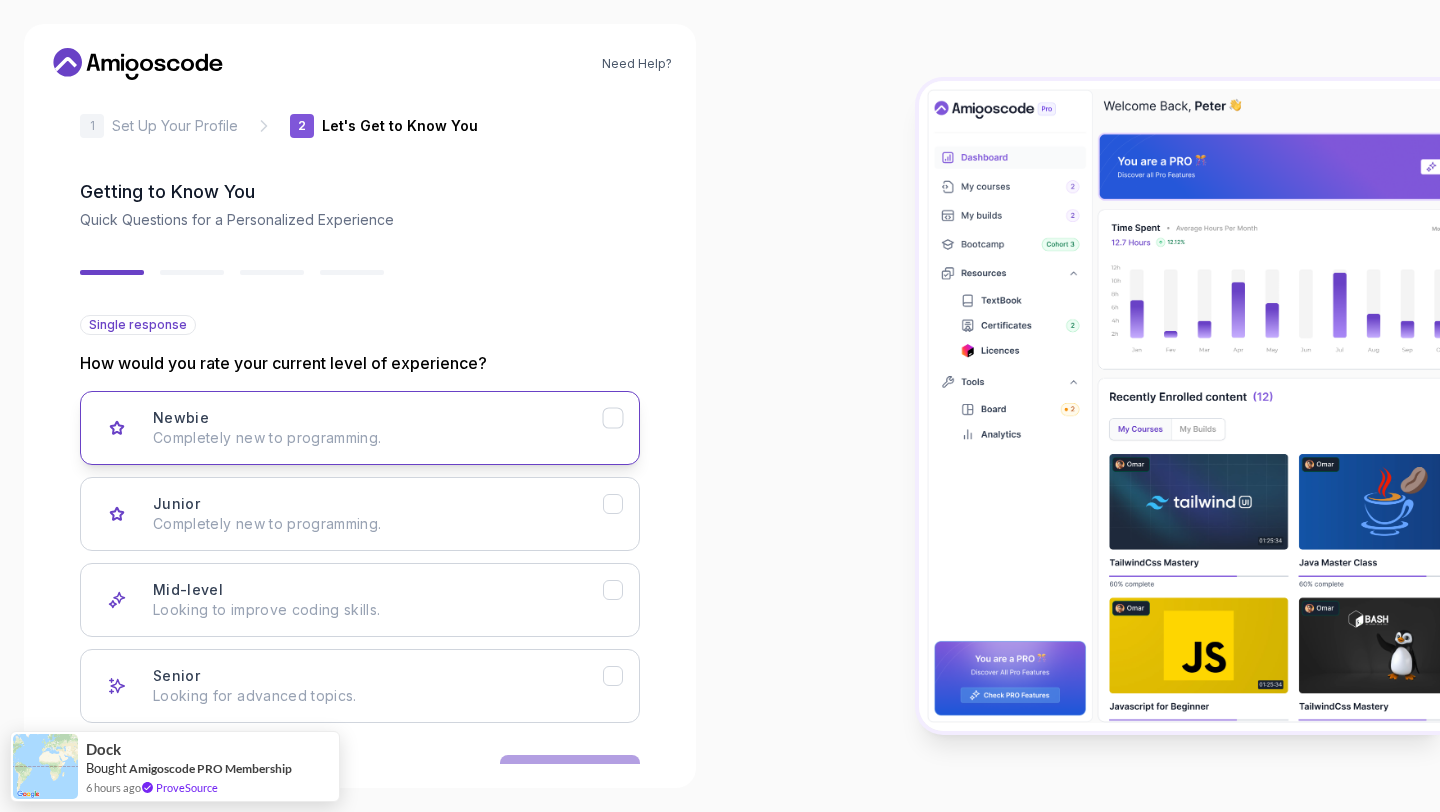 click on "Newbie Completely new to programming." at bounding box center (378, 428) 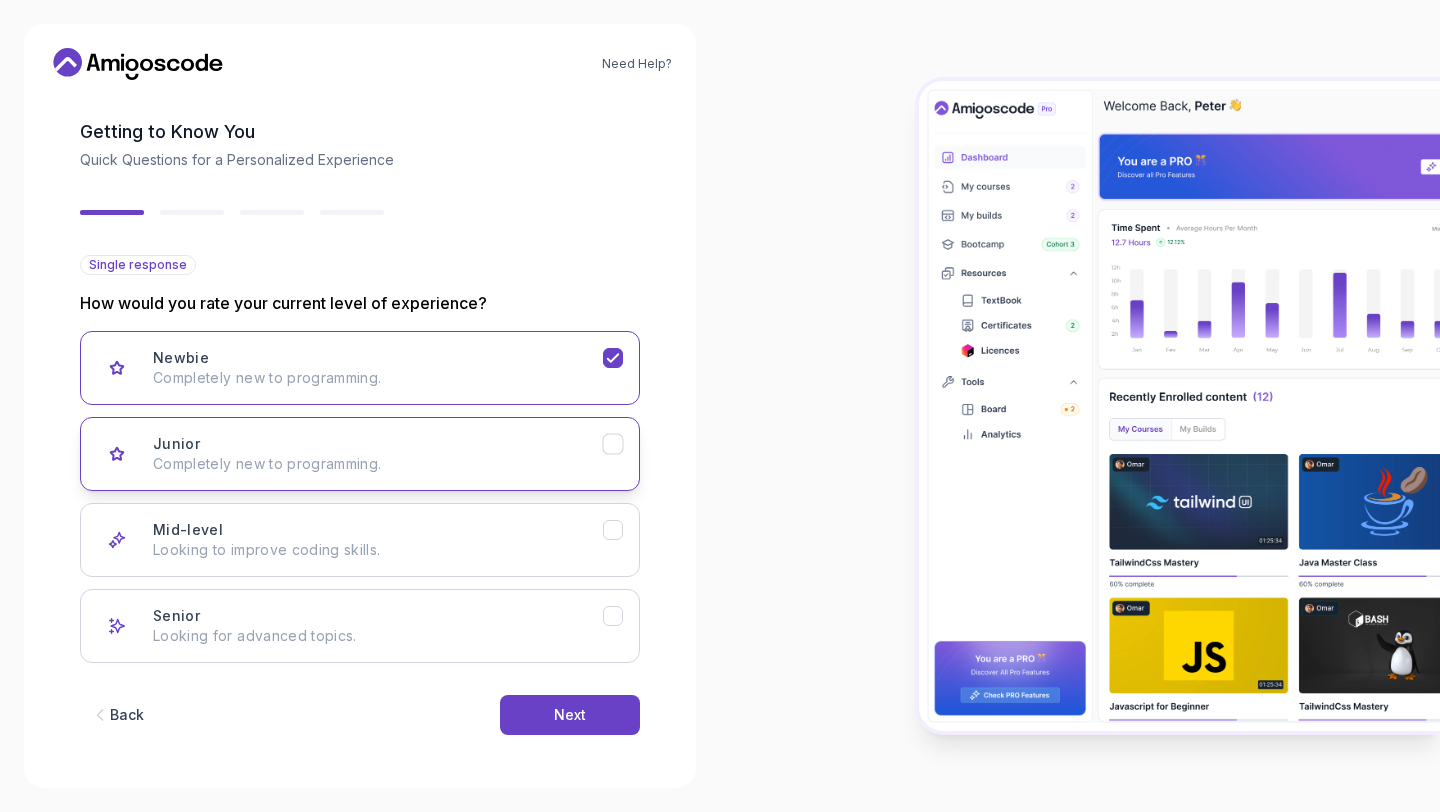 scroll, scrollTop: 85, scrollLeft: 0, axis: vertical 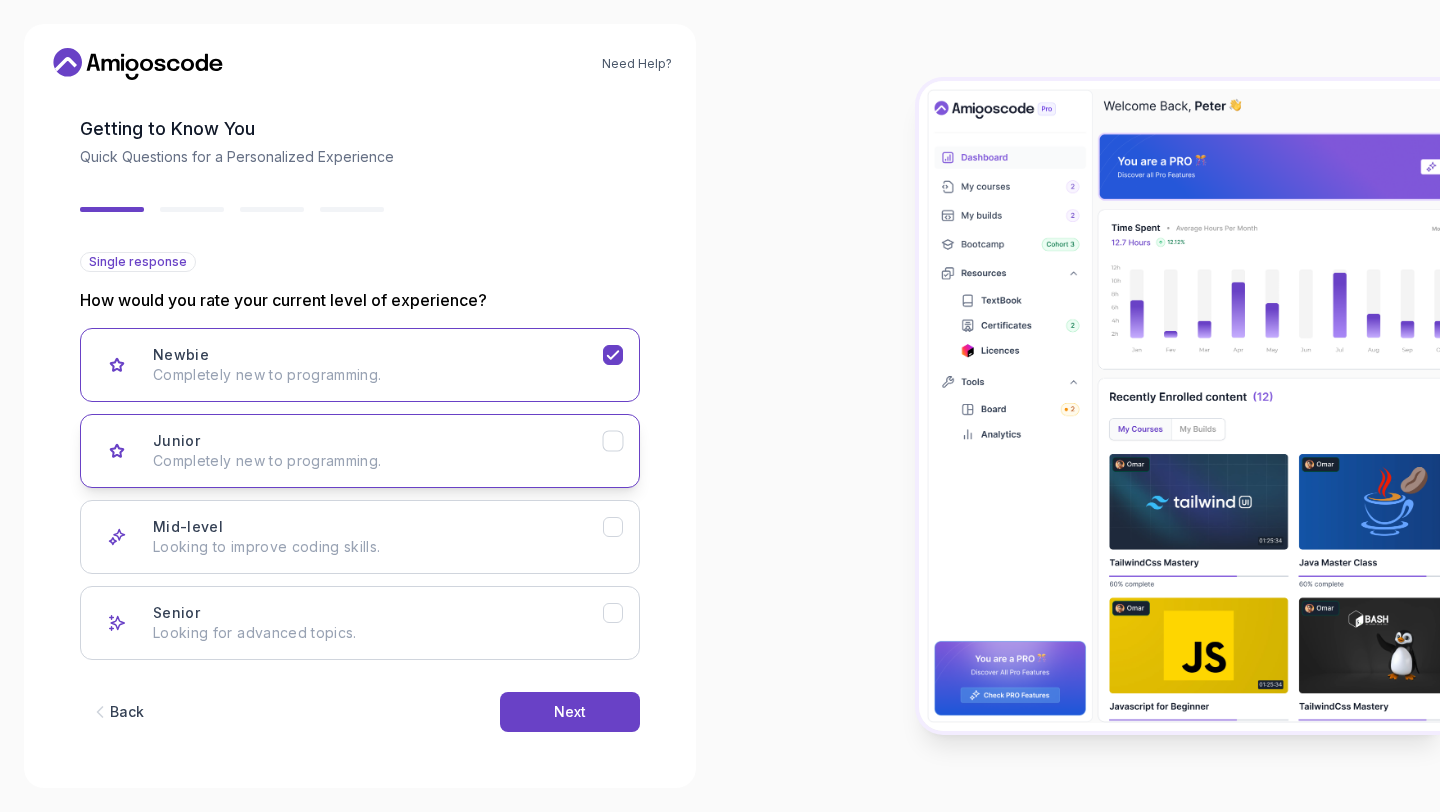 click on "Junior Completely new to programming." at bounding box center (378, 451) 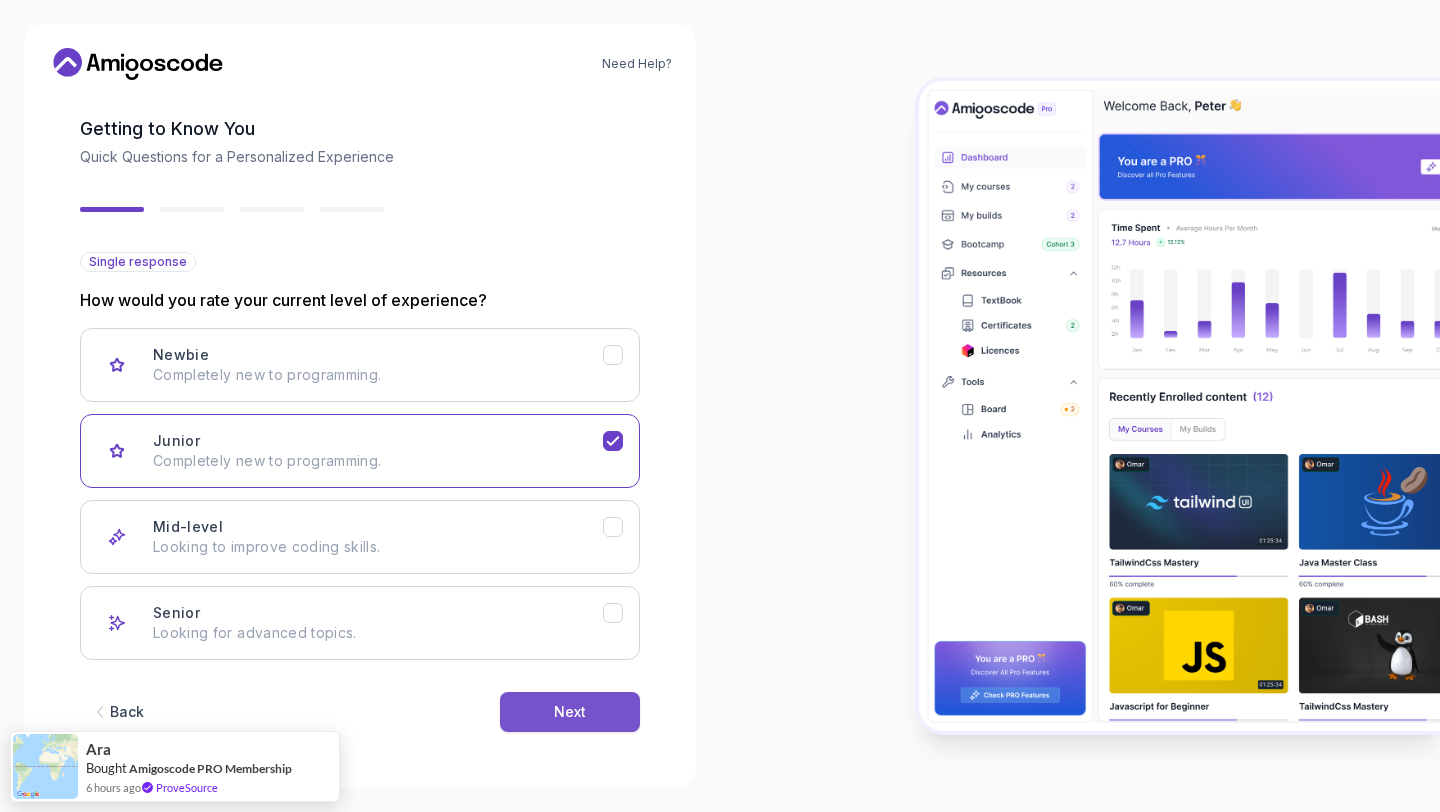 click on "Next" at bounding box center (570, 712) 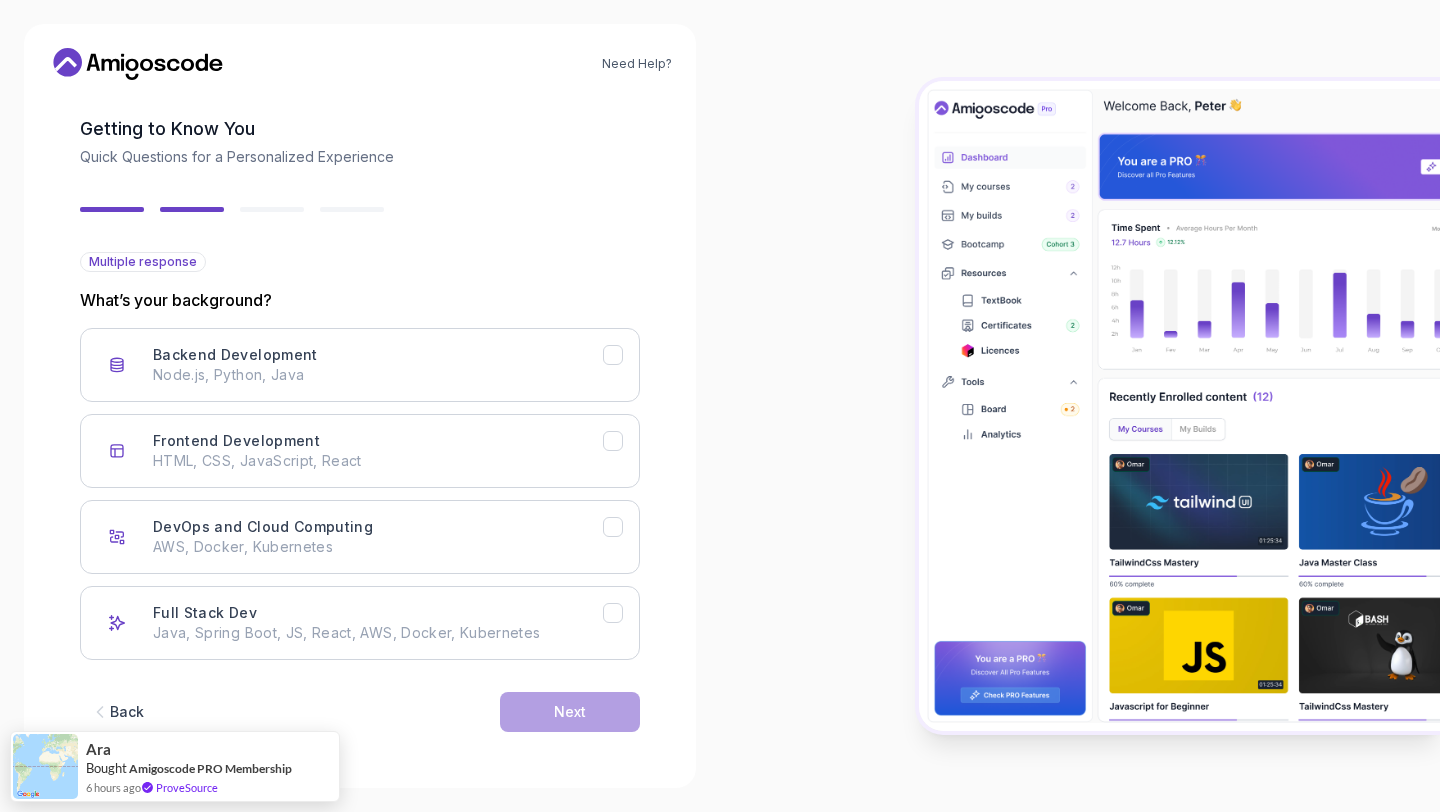 click on "Backend Development Node.js, Python, Java Frontend Development HTML, CSS, JavaScript, React DevOps and Cloud Computing AWS, Docker, Kubernetes Full Stack Dev Java, Spring Boot, JS, React, AWS, Docker, Kubernetes" at bounding box center (360, 494) 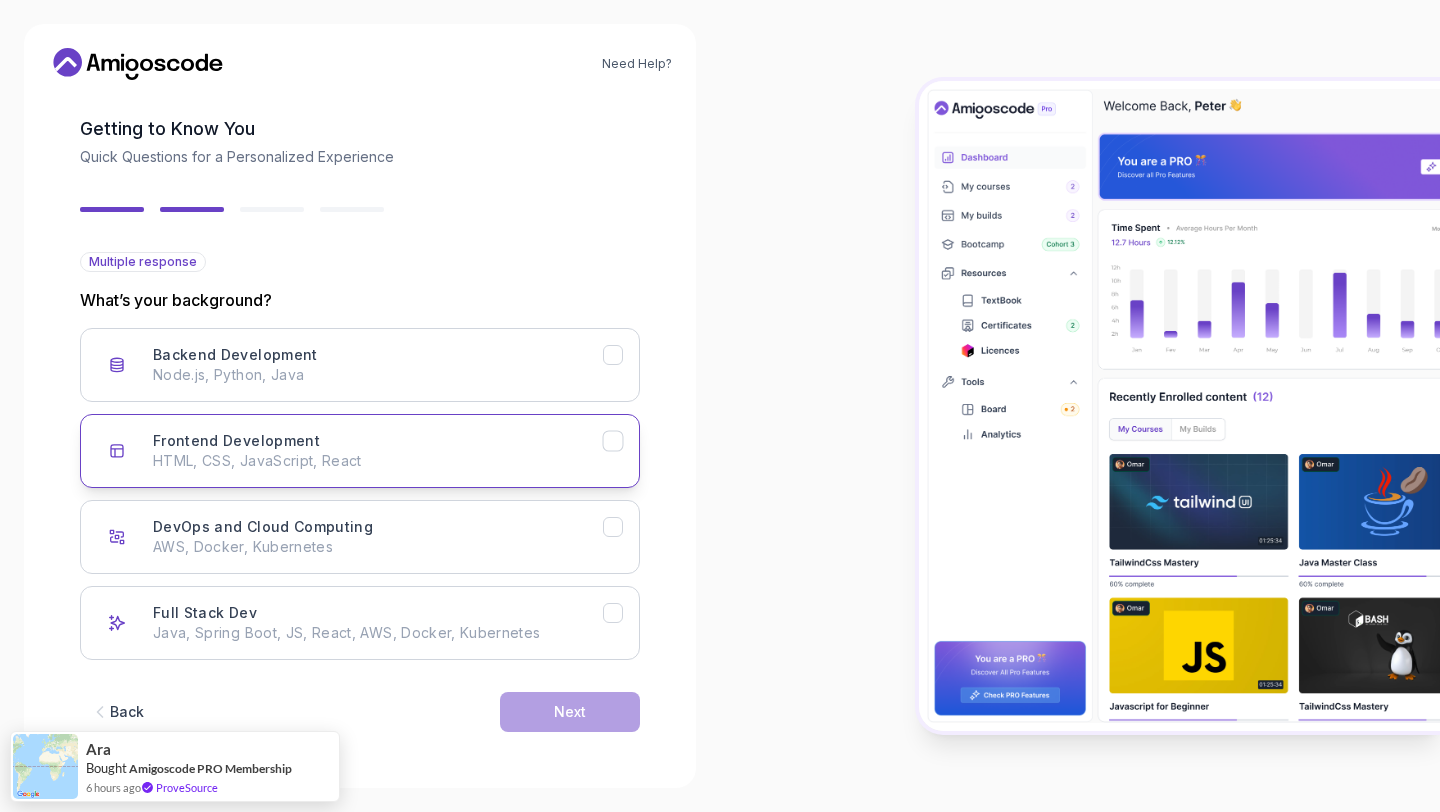 click on "HTML, CSS, JavaScript, React" at bounding box center [378, 461] 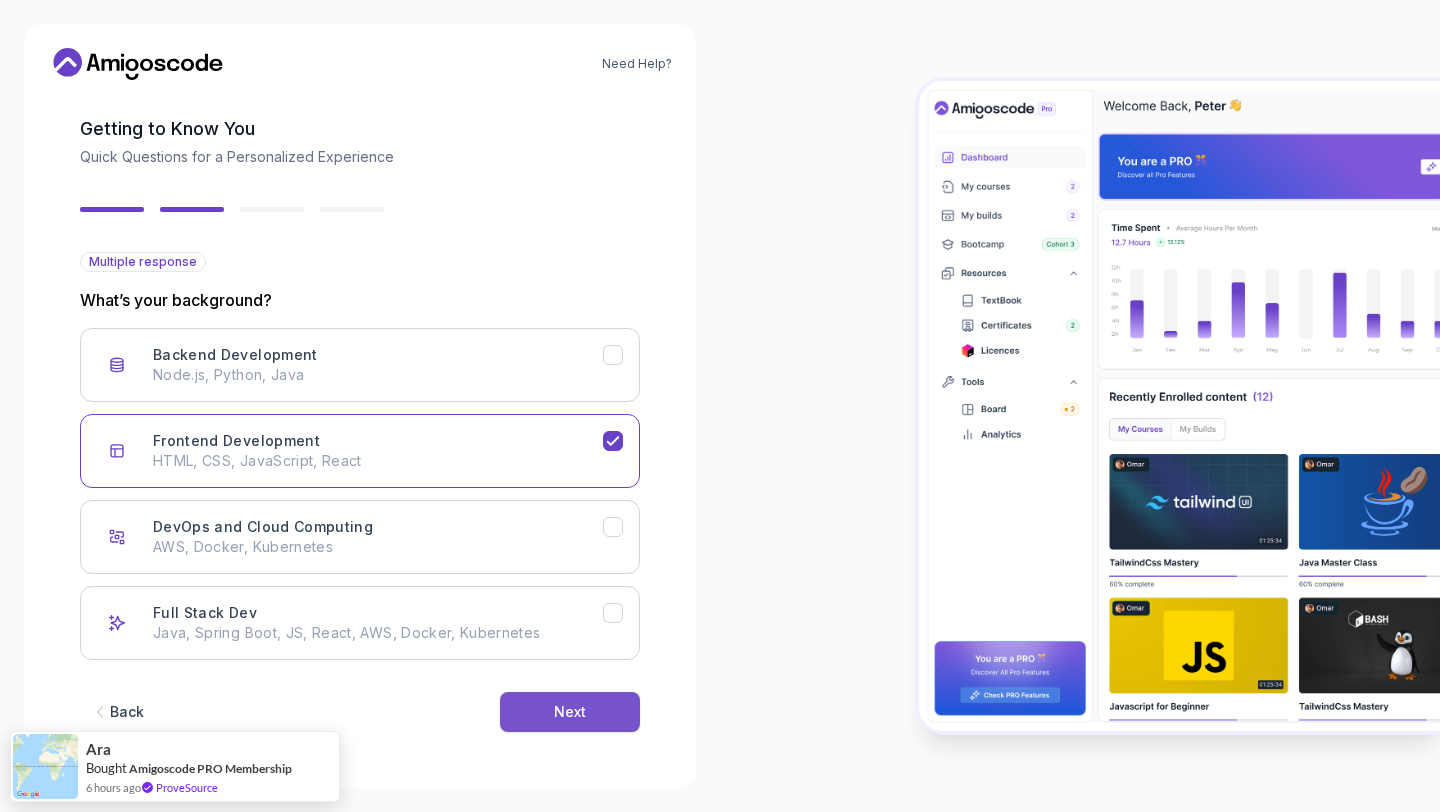 click on "Next" at bounding box center [570, 712] 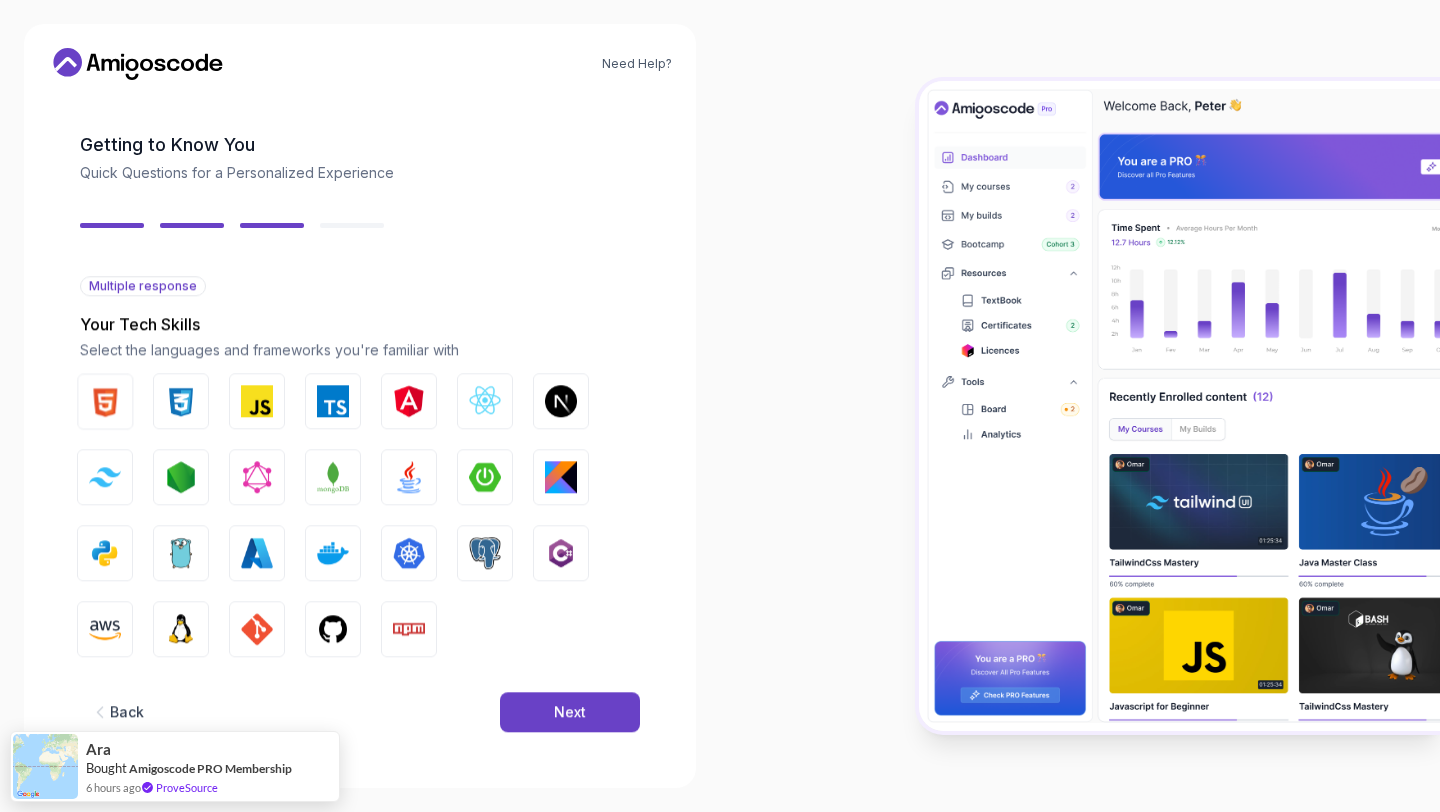 scroll, scrollTop: 61, scrollLeft: 0, axis: vertical 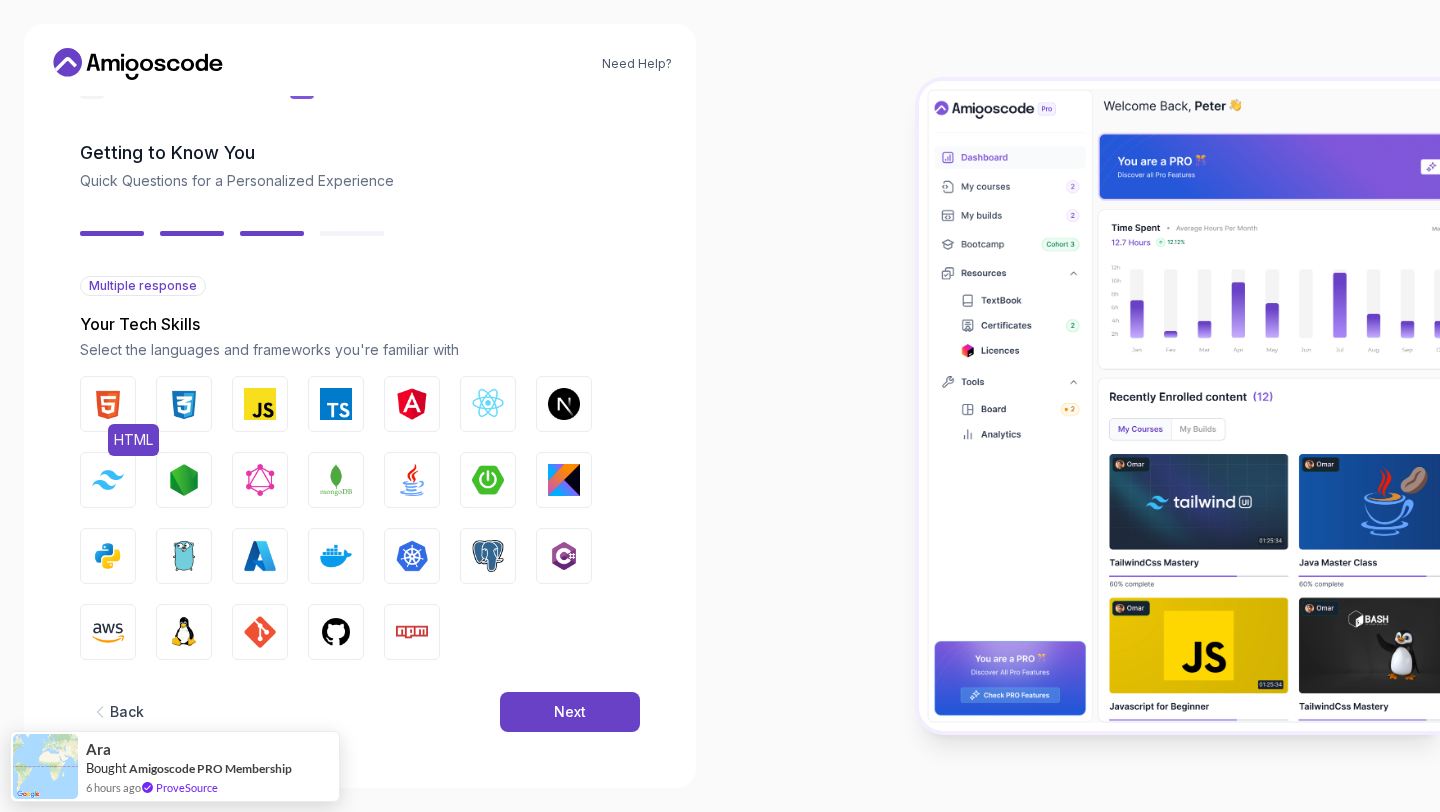 click at bounding box center (108, 404) 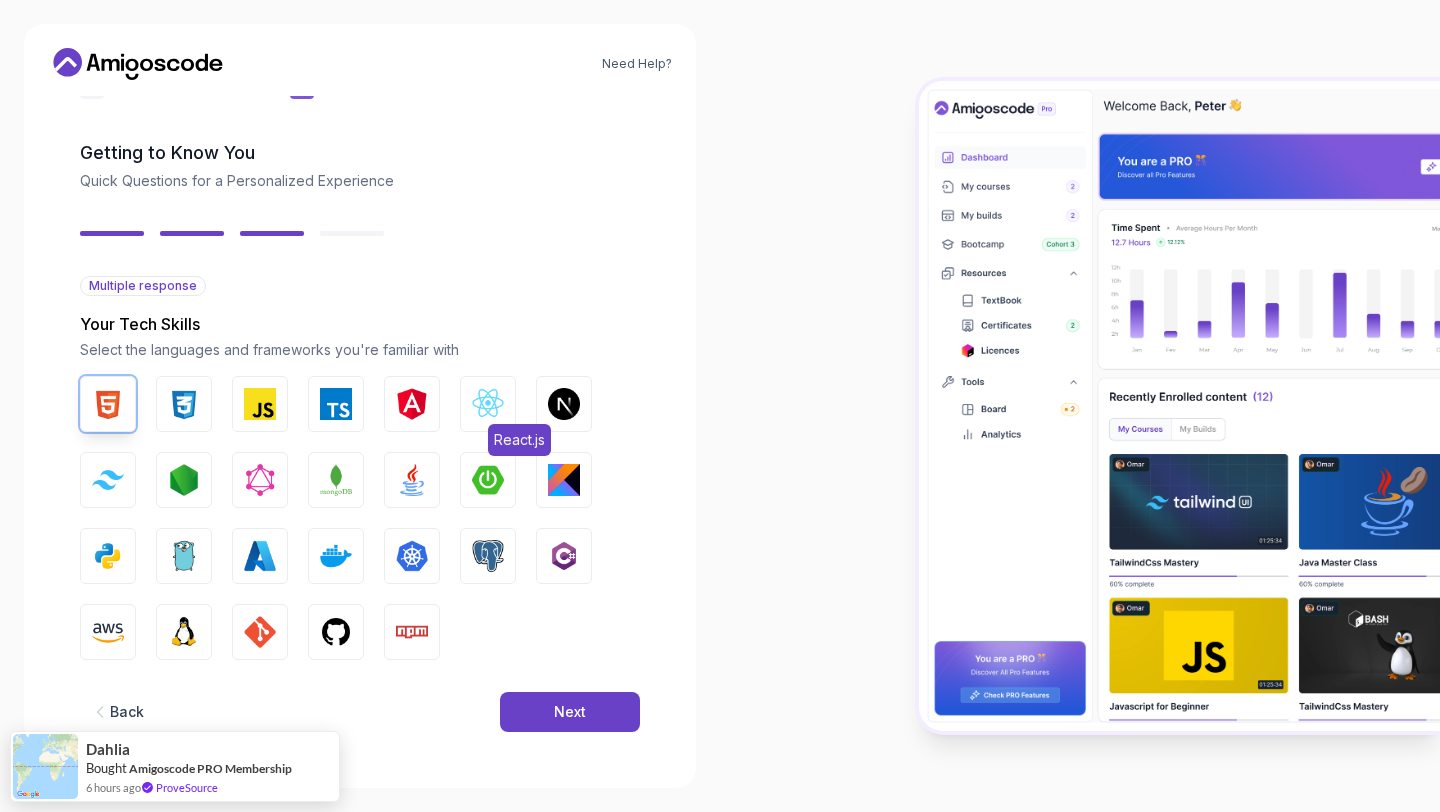 click at bounding box center (488, 404) 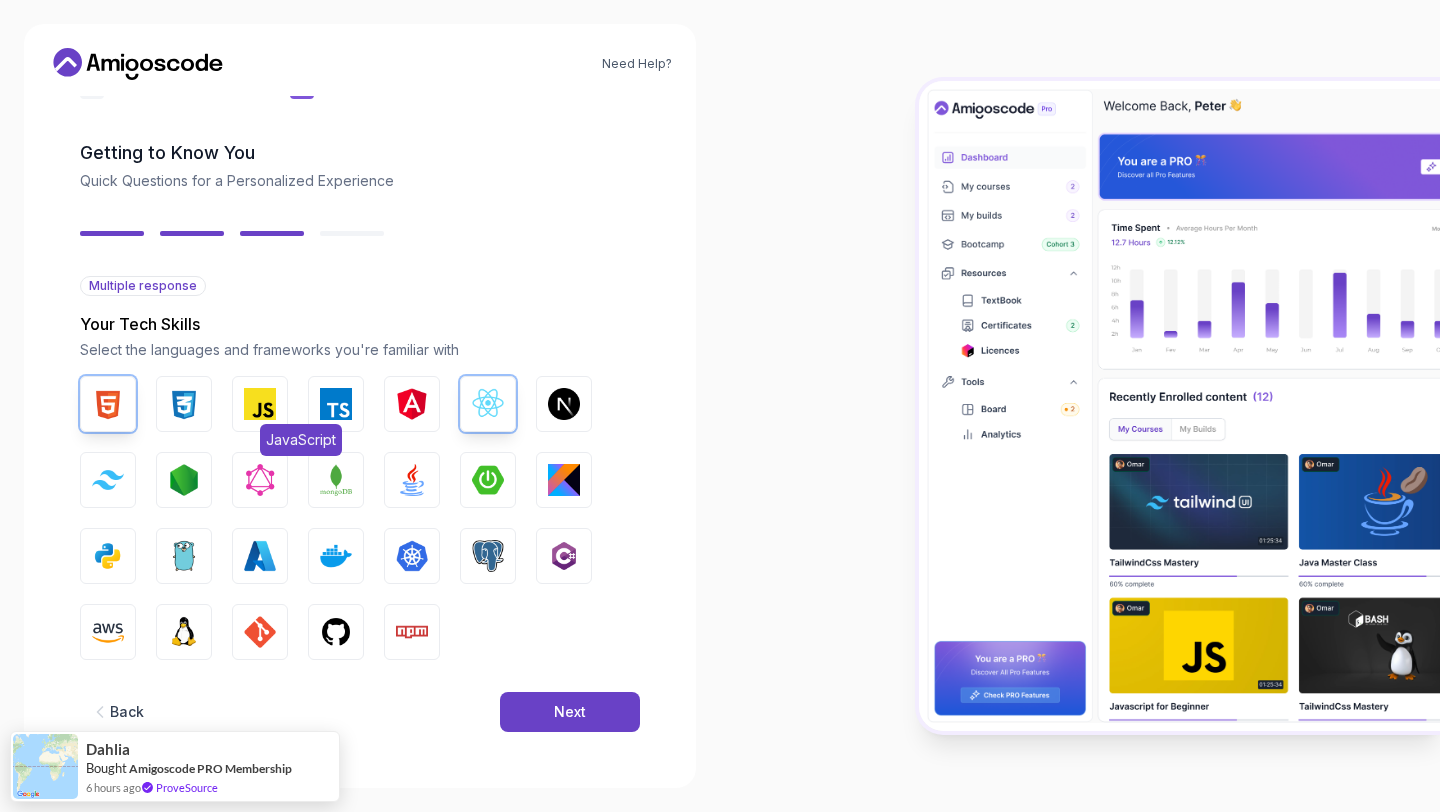 click at bounding box center (260, 404) 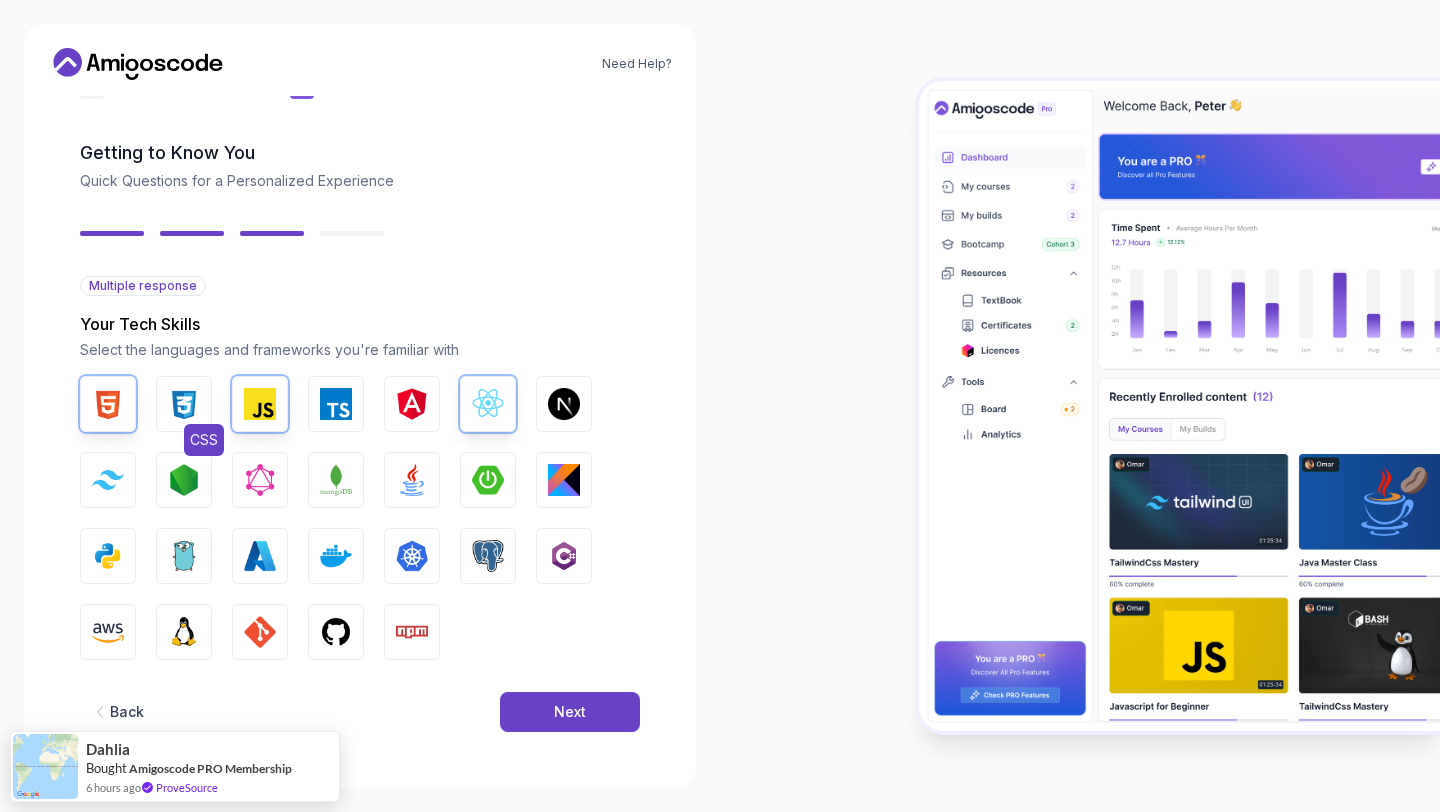 click at bounding box center [184, 404] 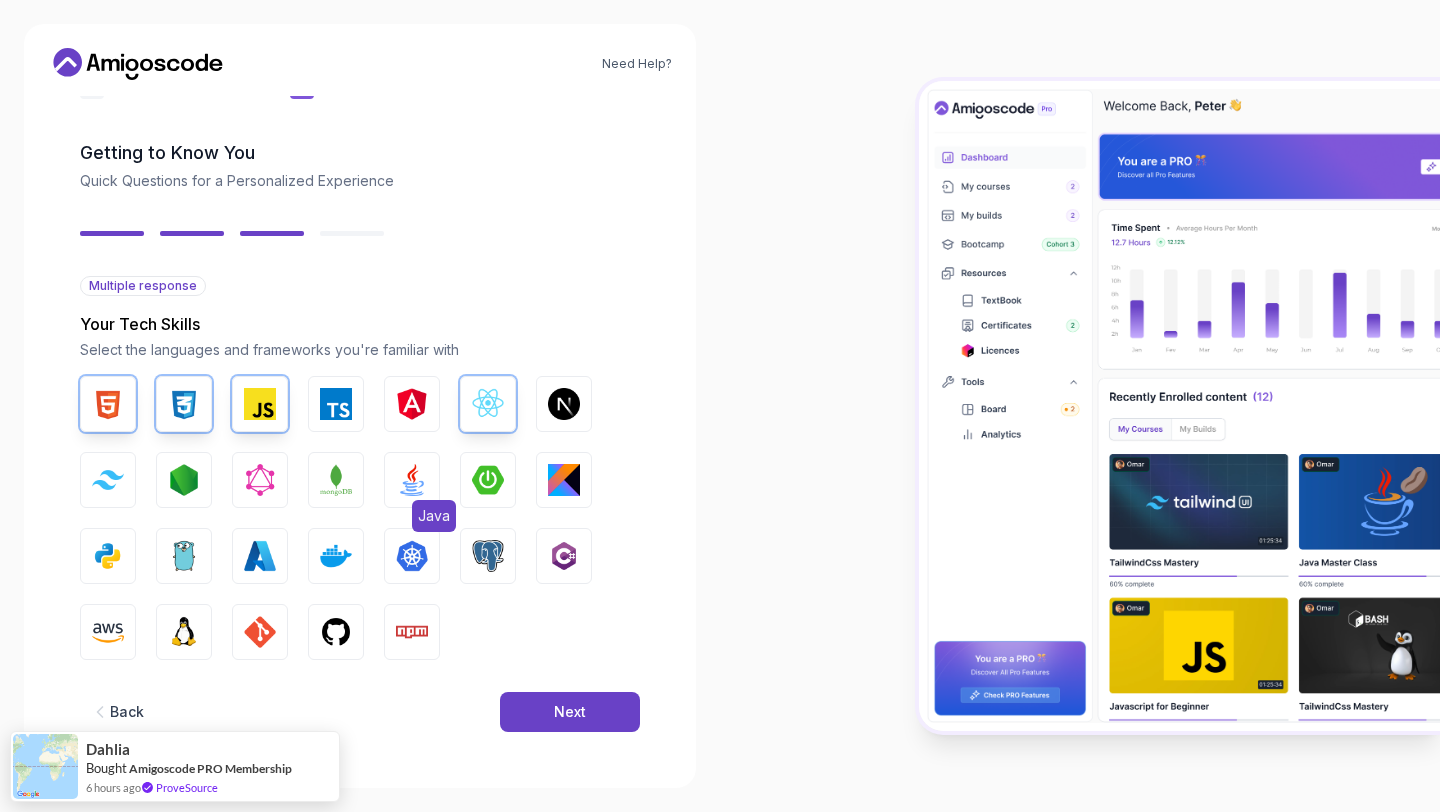 click on "Java" at bounding box center [412, 480] 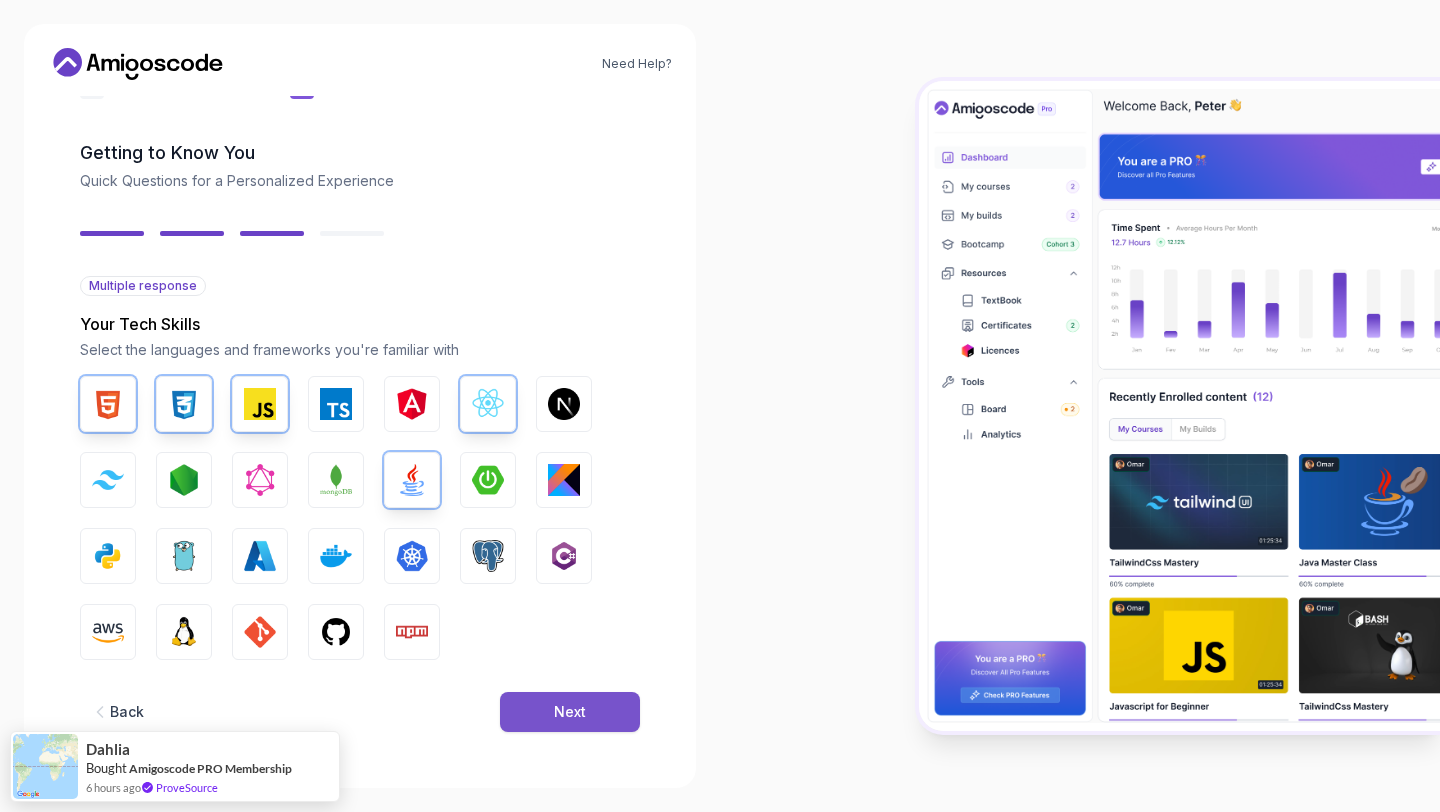 click on "Next" at bounding box center (570, 712) 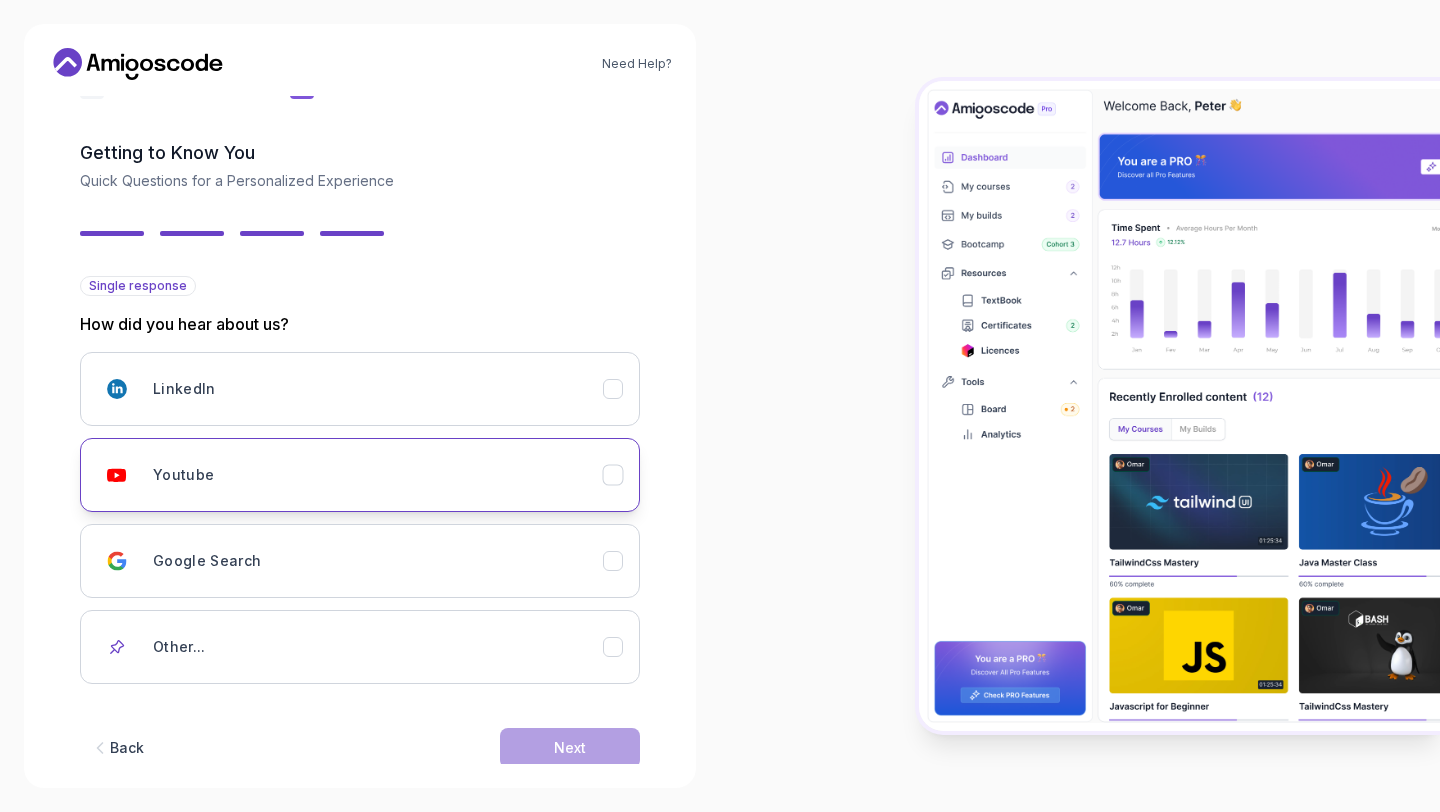 click on "Youtube" at bounding box center [378, 475] 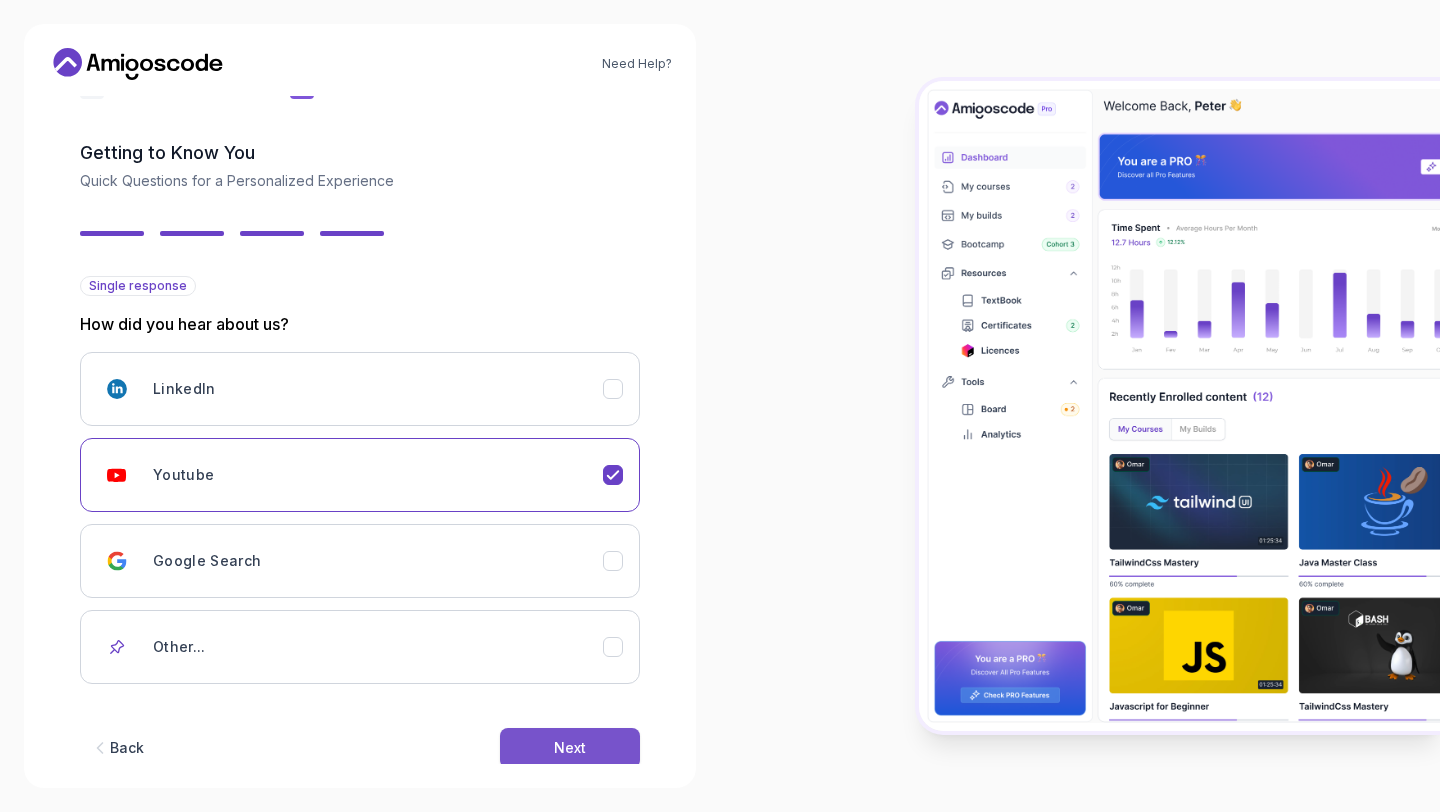 click on "Next" at bounding box center (570, 748) 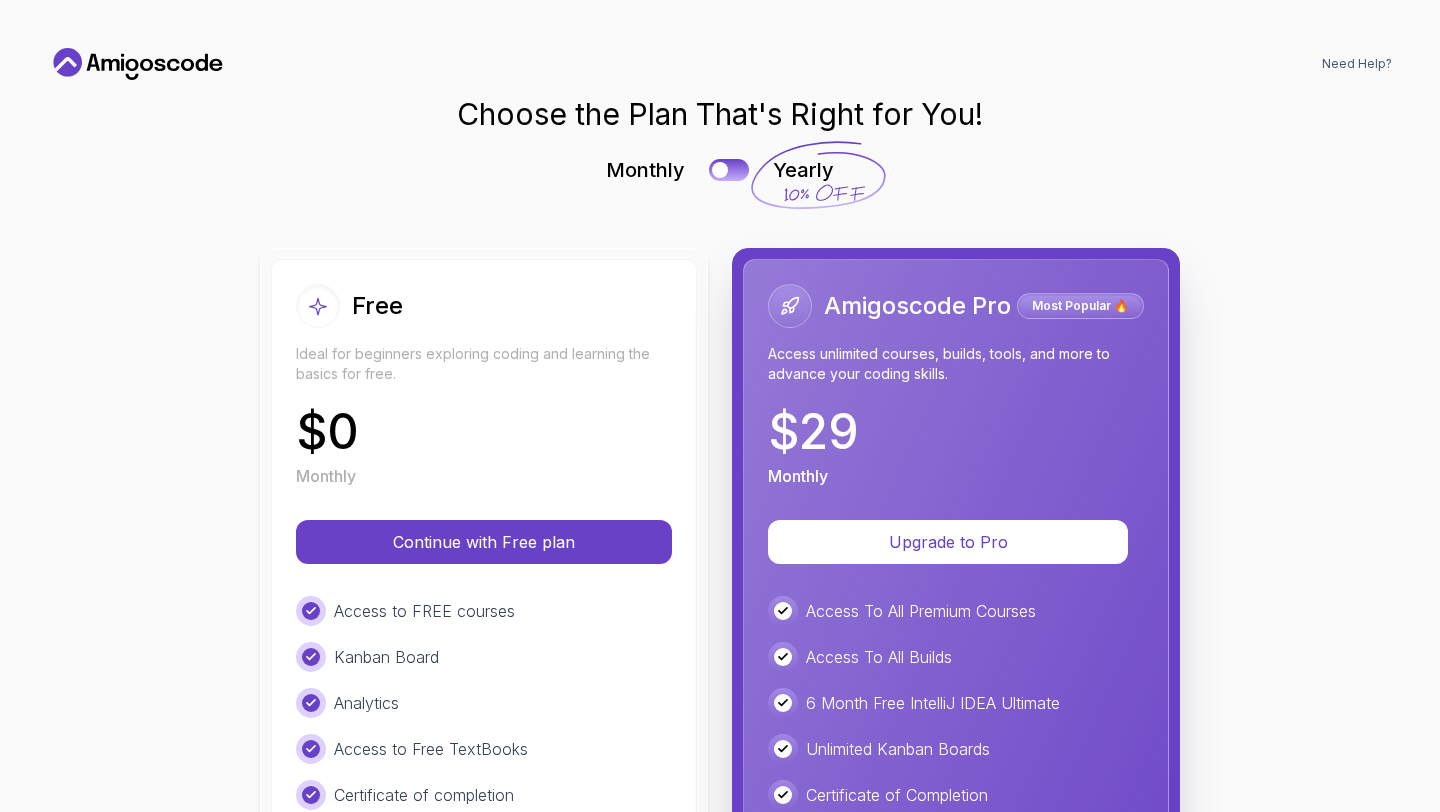 scroll, scrollTop: 0, scrollLeft: 0, axis: both 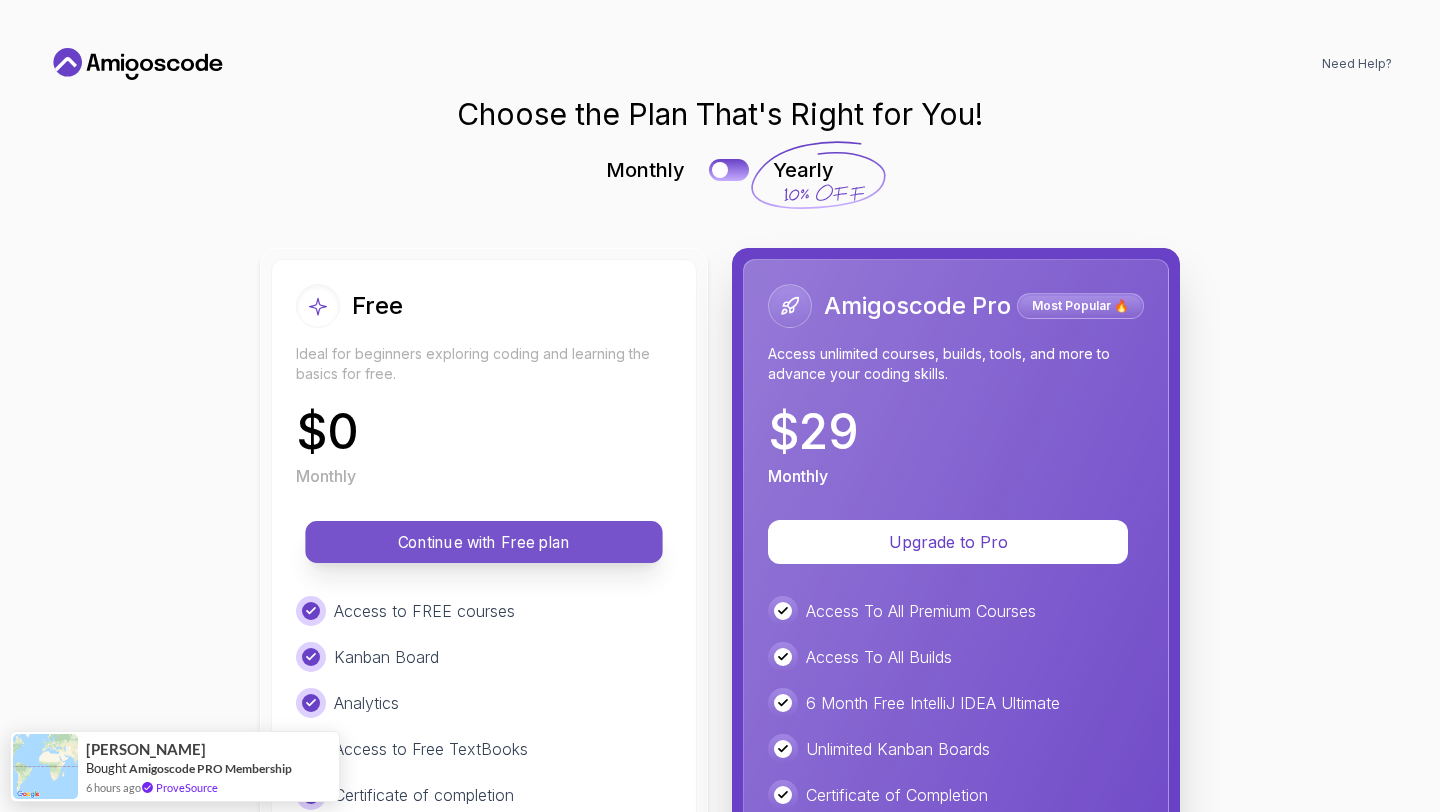 click on "Continue with Free plan" at bounding box center [484, 542] 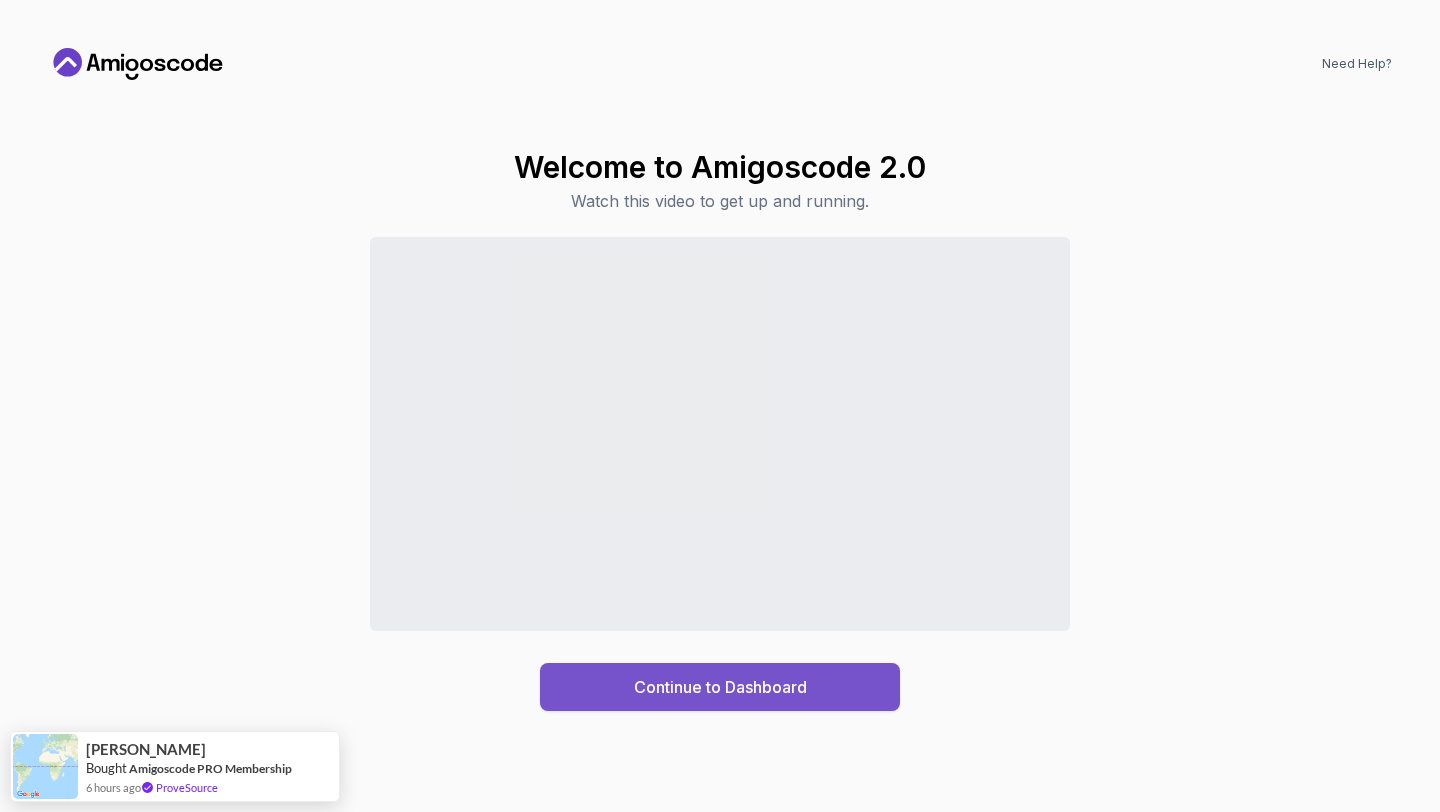 click on "Continue to Dashboard" at bounding box center [720, 687] 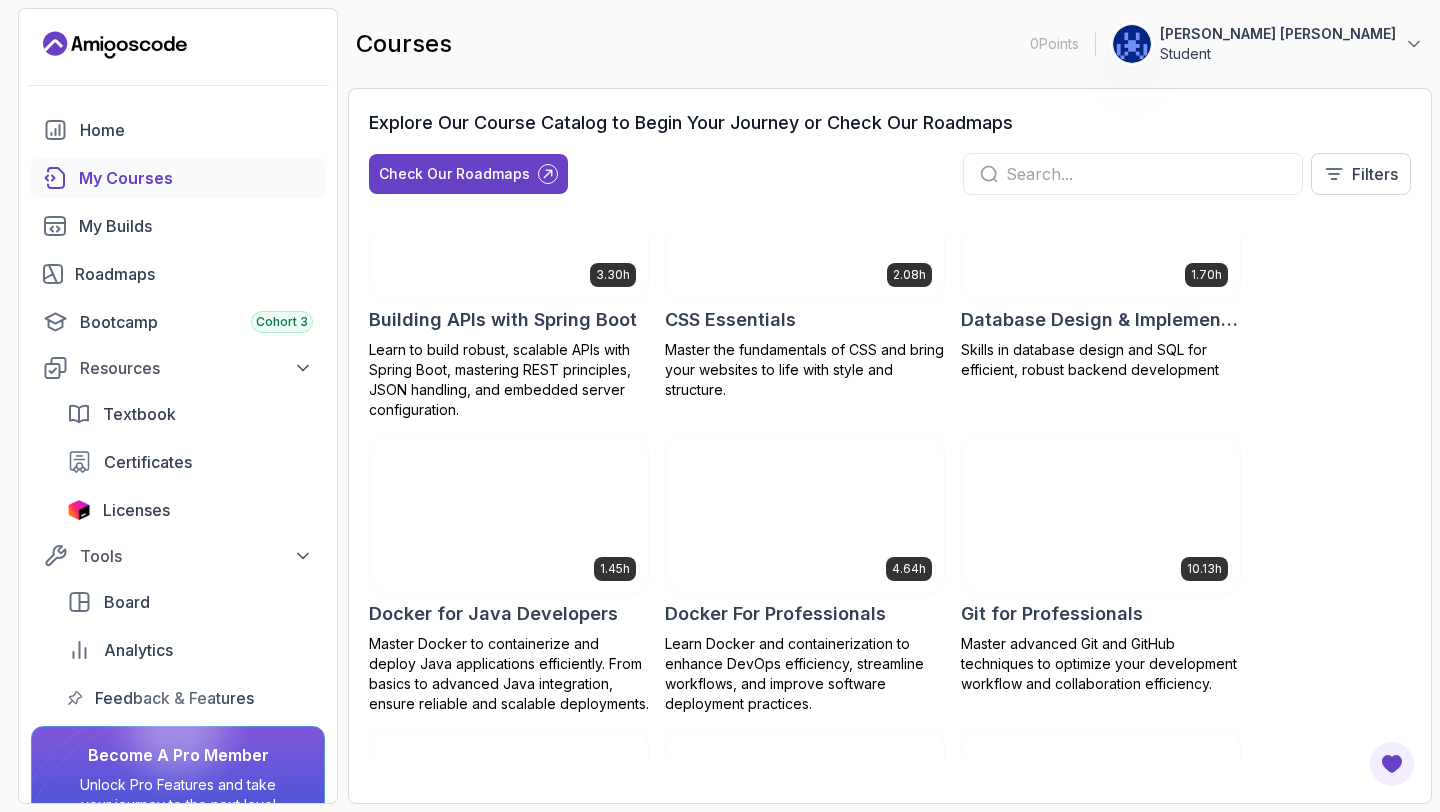 scroll, scrollTop: 0, scrollLeft: 0, axis: both 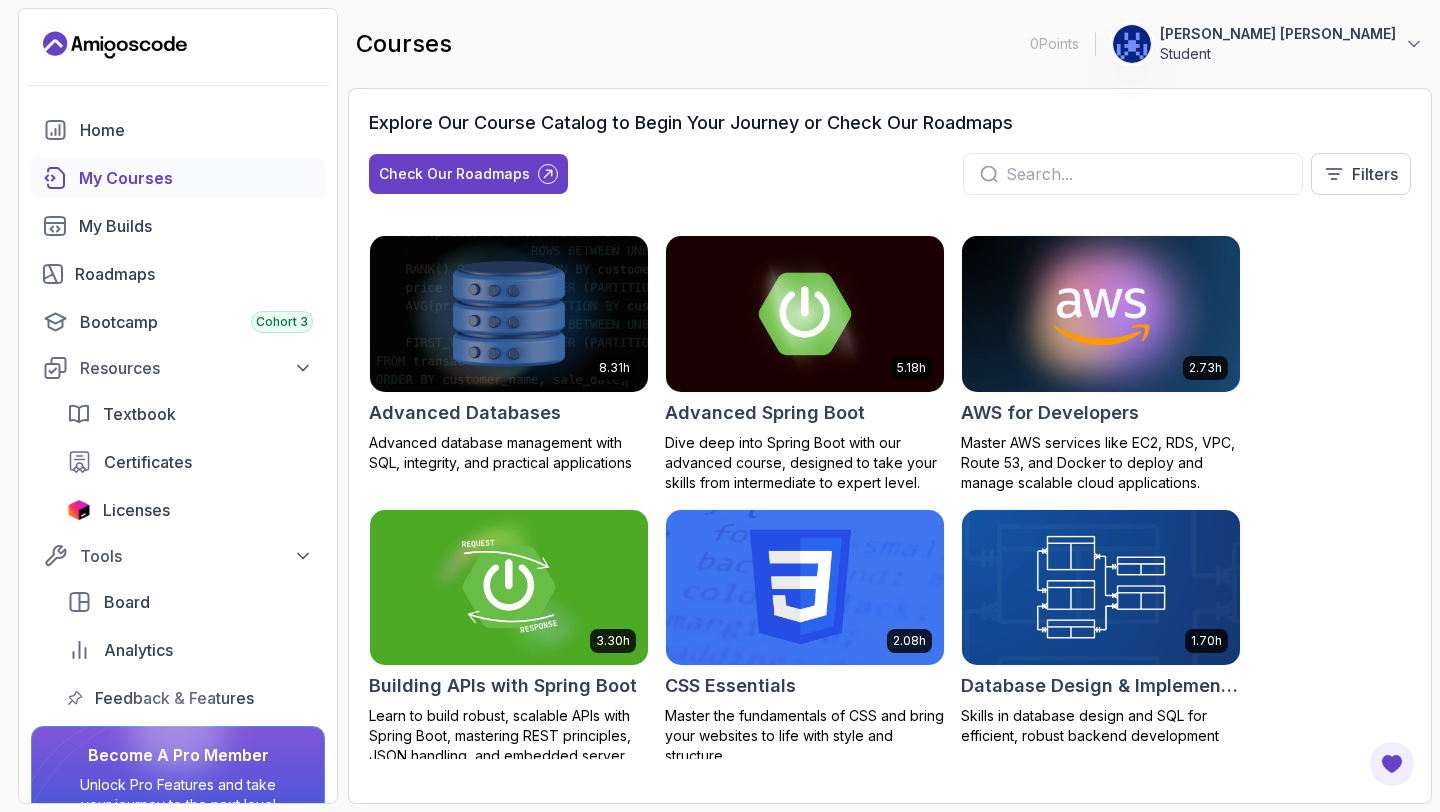 click at bounding box center (1146, 174) 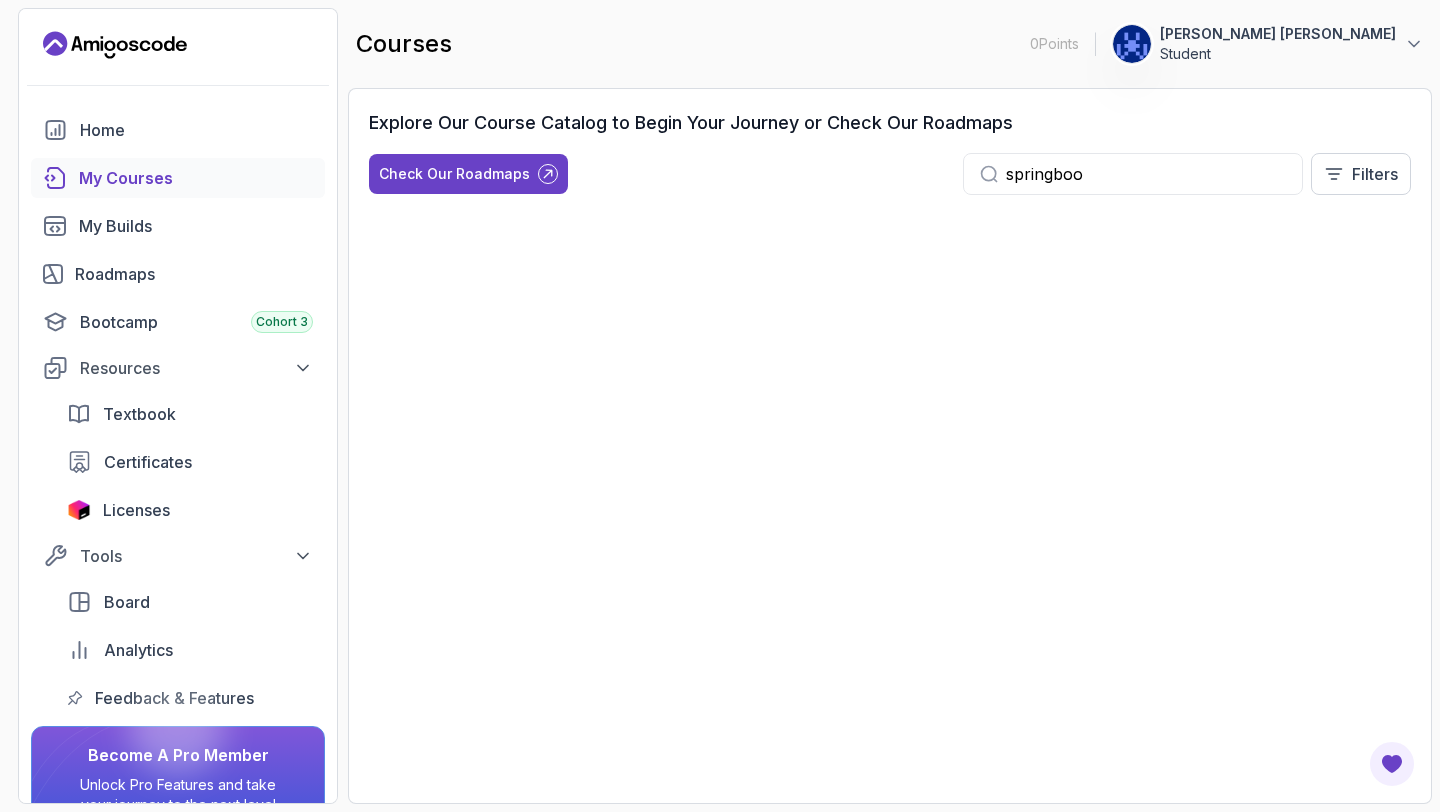 type on "springboot" 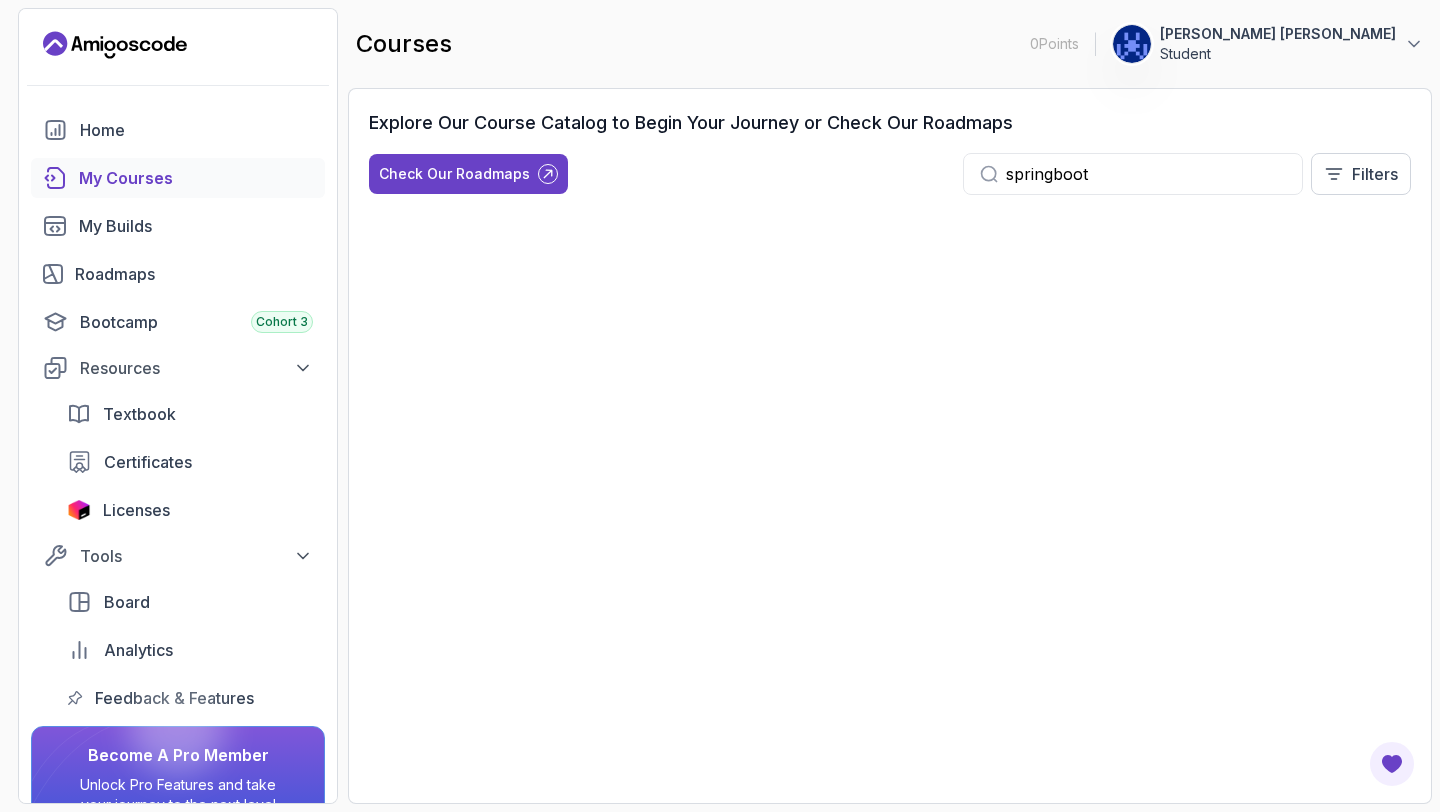 drag, startPoint x: 1129, startPoint y: 171, endPoint x: 943, endPoint y: 145, distance: 187.80841 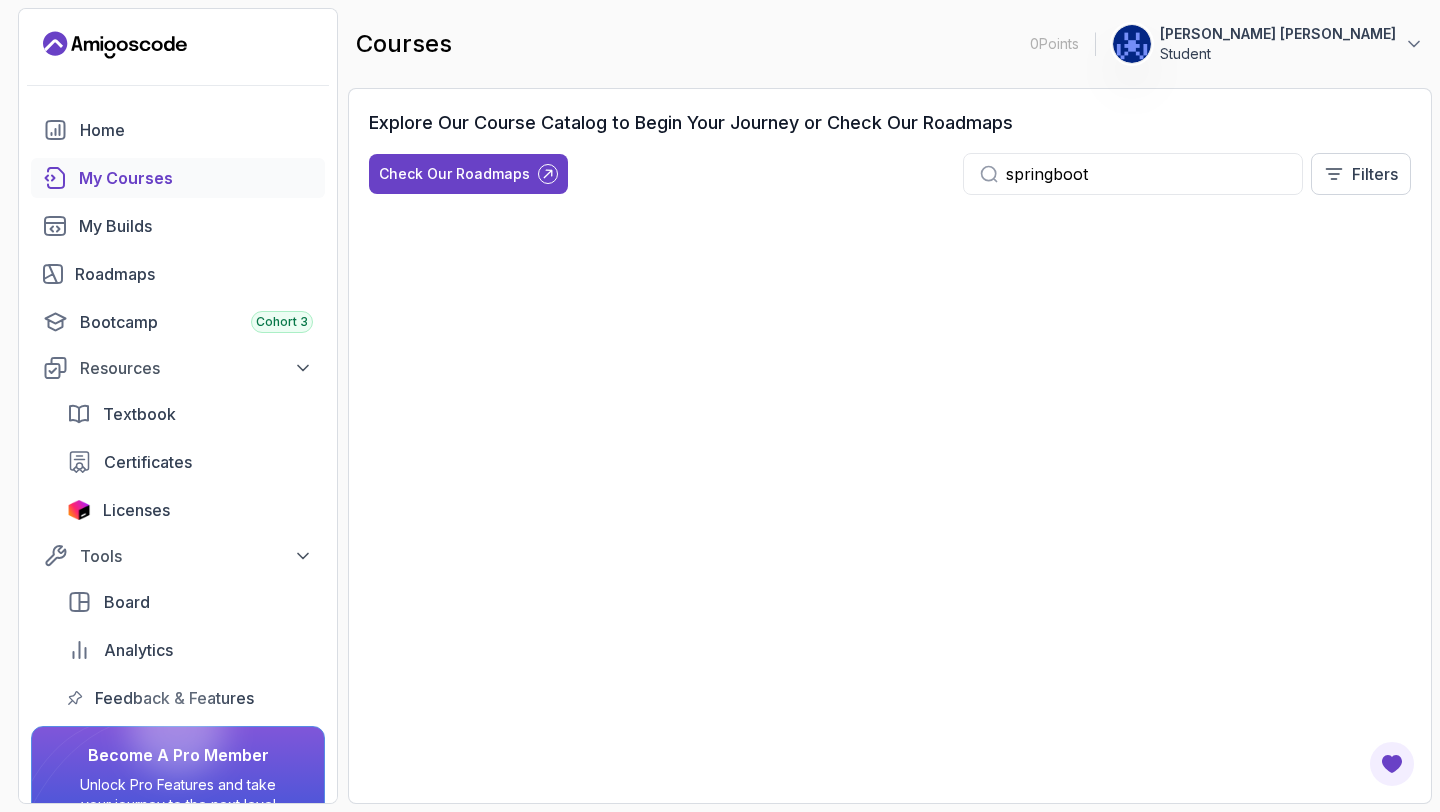 click on "Explore Our Course Catalog to Begin Your Journey or Check Our Roadmaps Check Our Roadmaps springboot Filters" at bounding box center (890, 160) 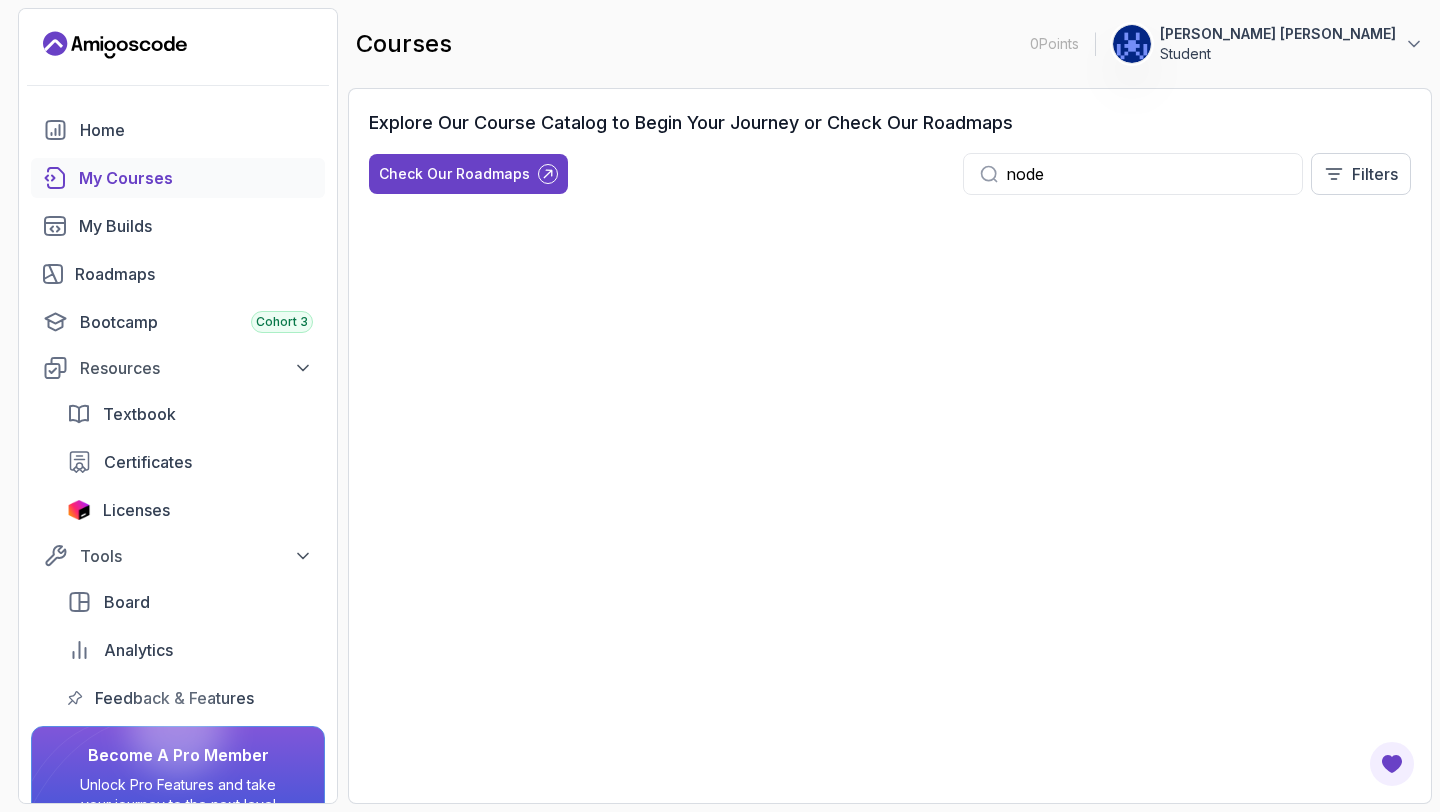 type on "node" 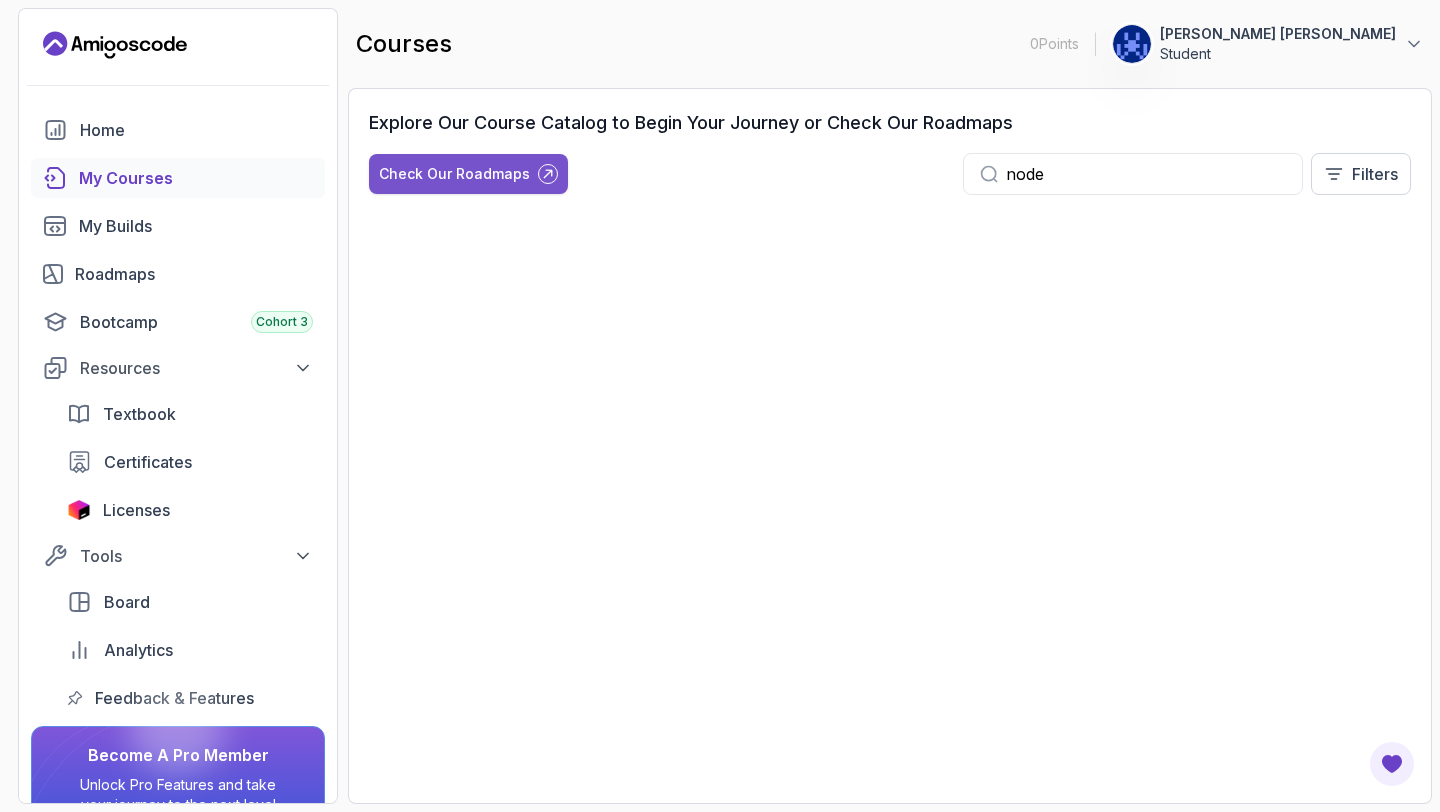 click on "Check Our Roadmaps" at bounding box center (454, 174) 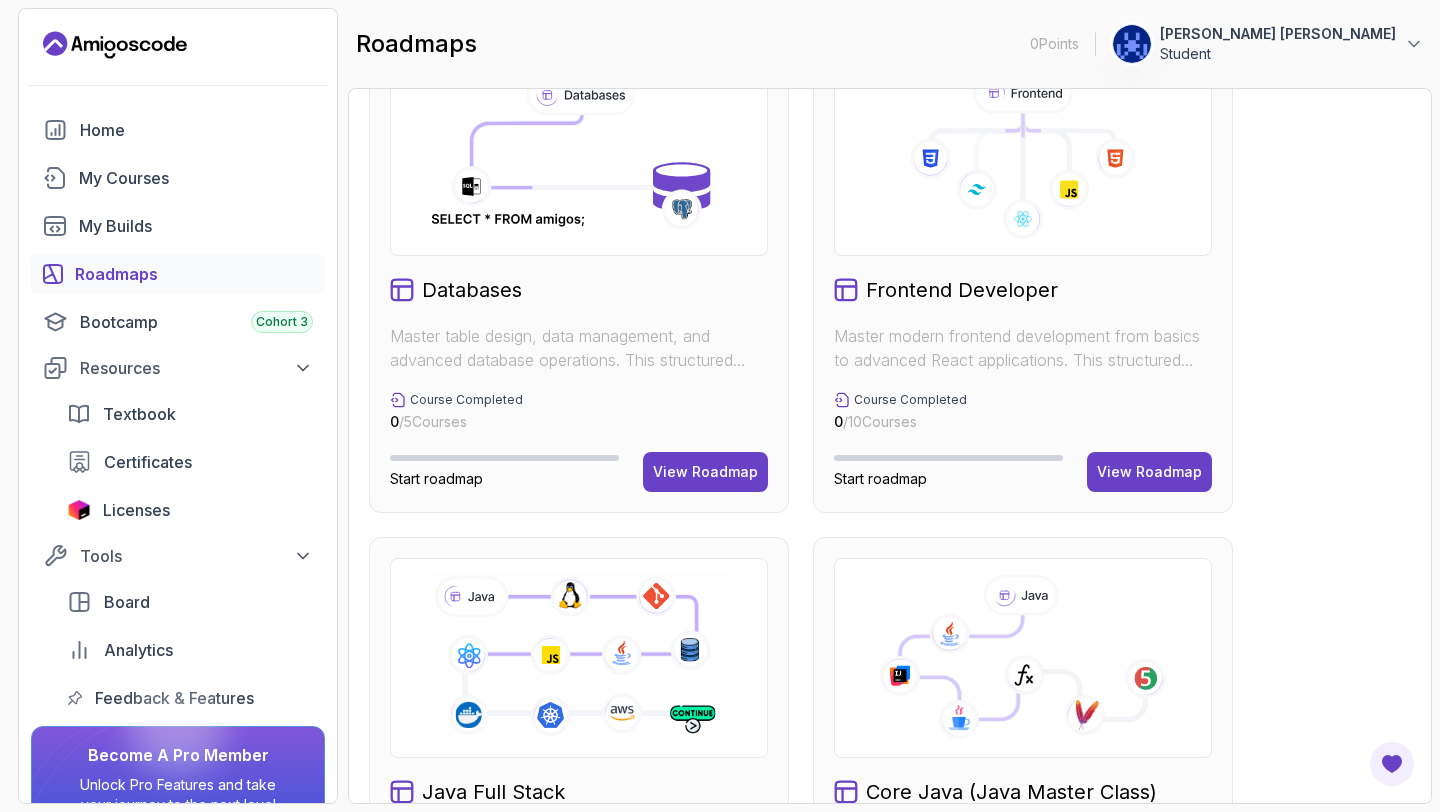 scroll, scrollTop: 808, scrollLeft: 0, axis: vertical 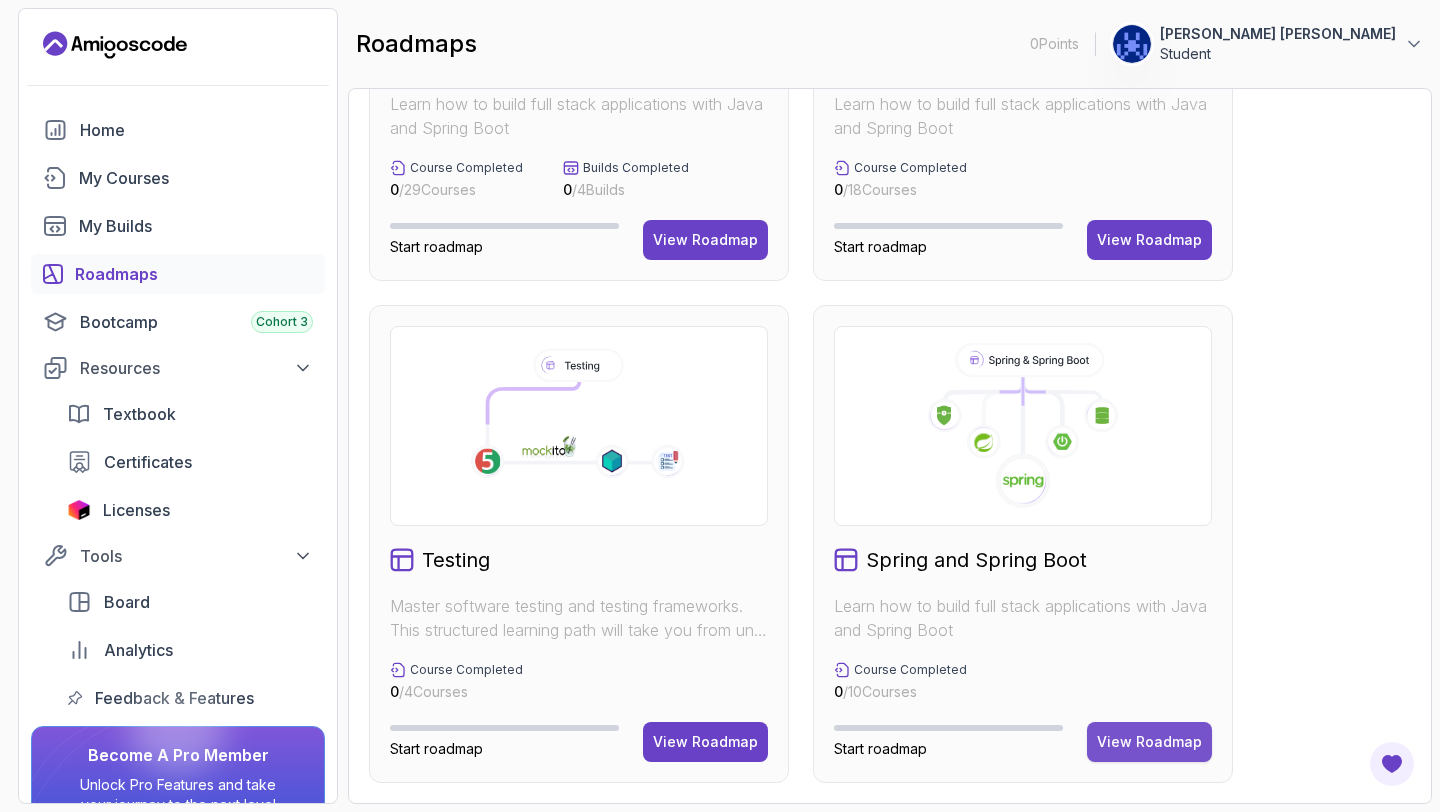click on "View Roadmap" at bounding box center [1149, 742] 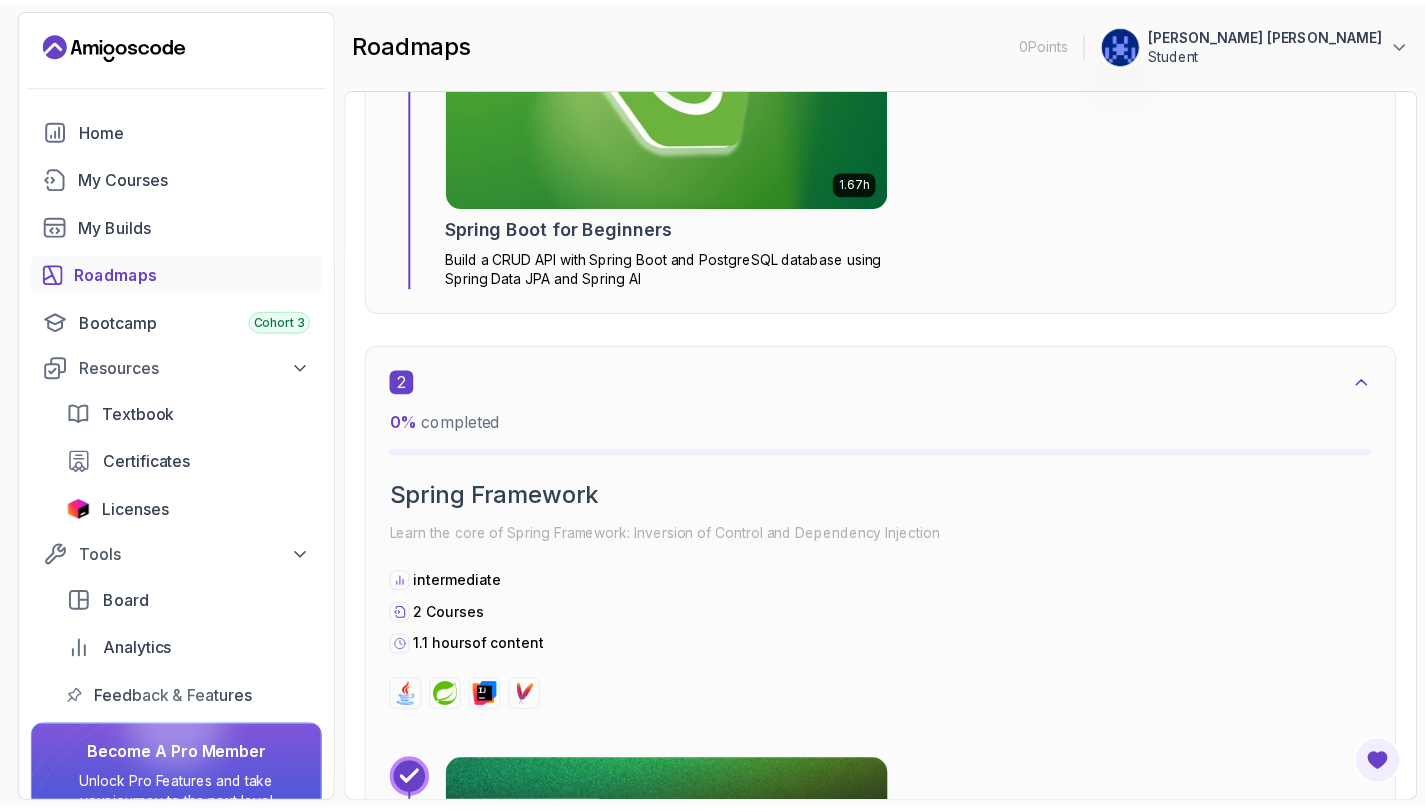 scroll, scrollTop: 1853, scrollLeft: 0, axis: vertical 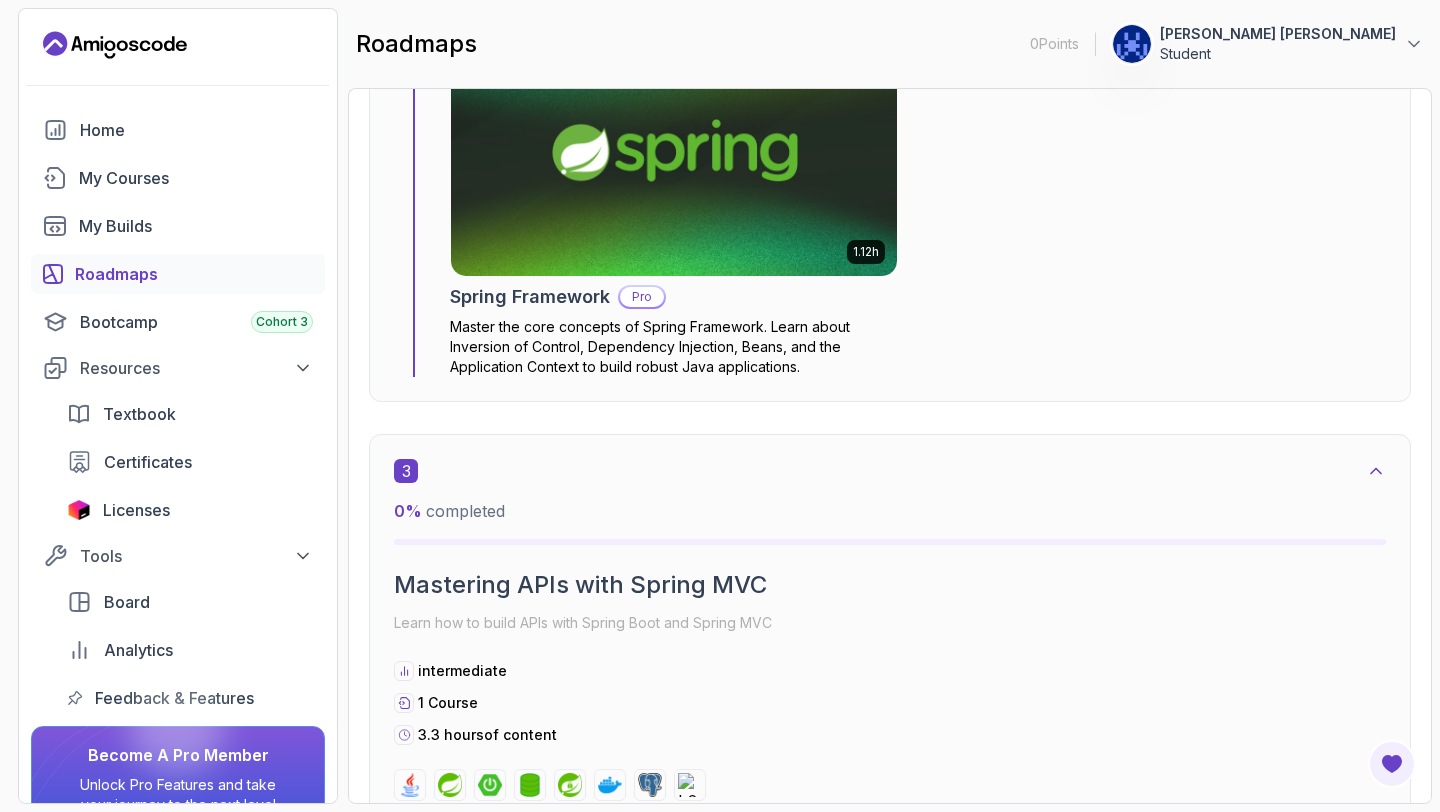 click on "Pro" at bounding box center [642, 297] 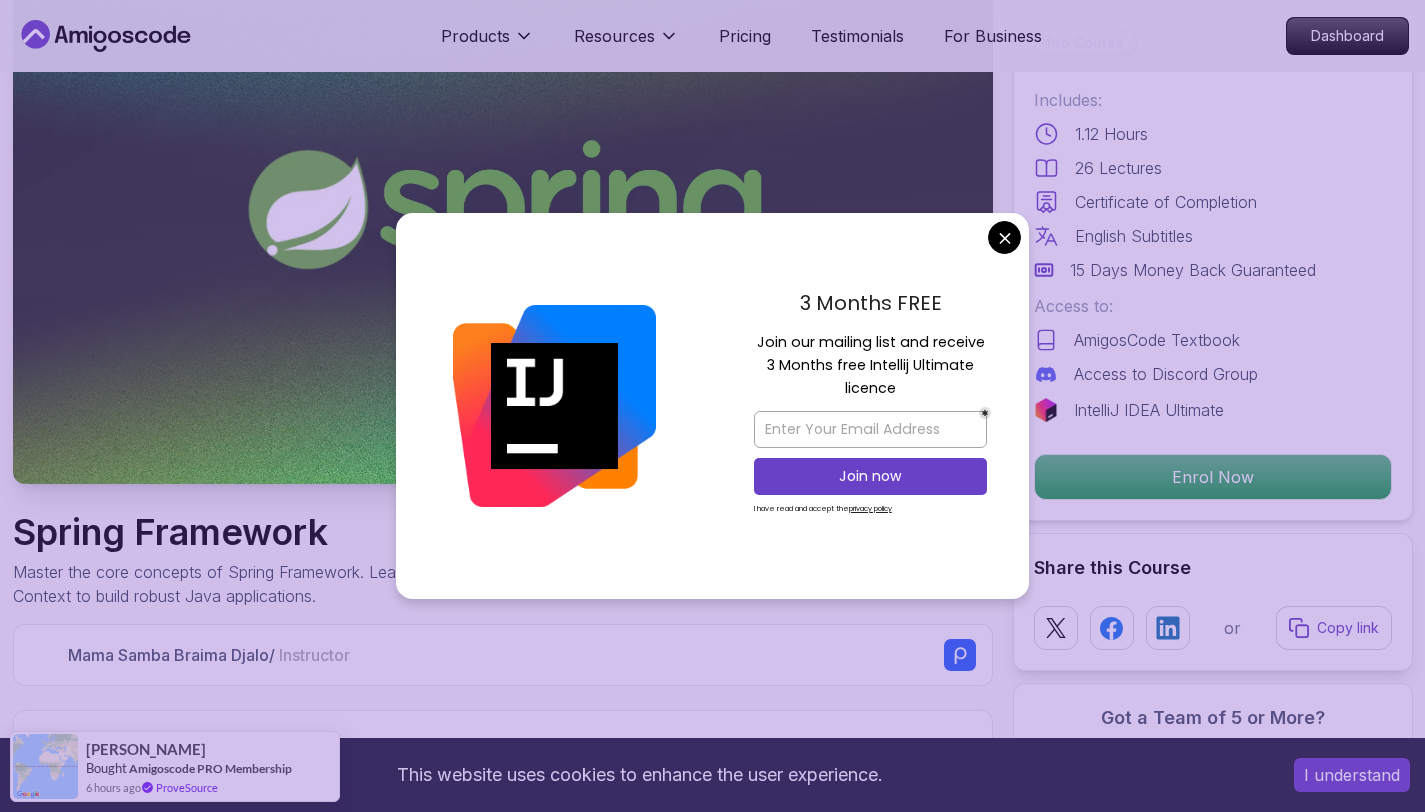 scroll, scrollTop: 0, scrollLeft: 0, axis: both 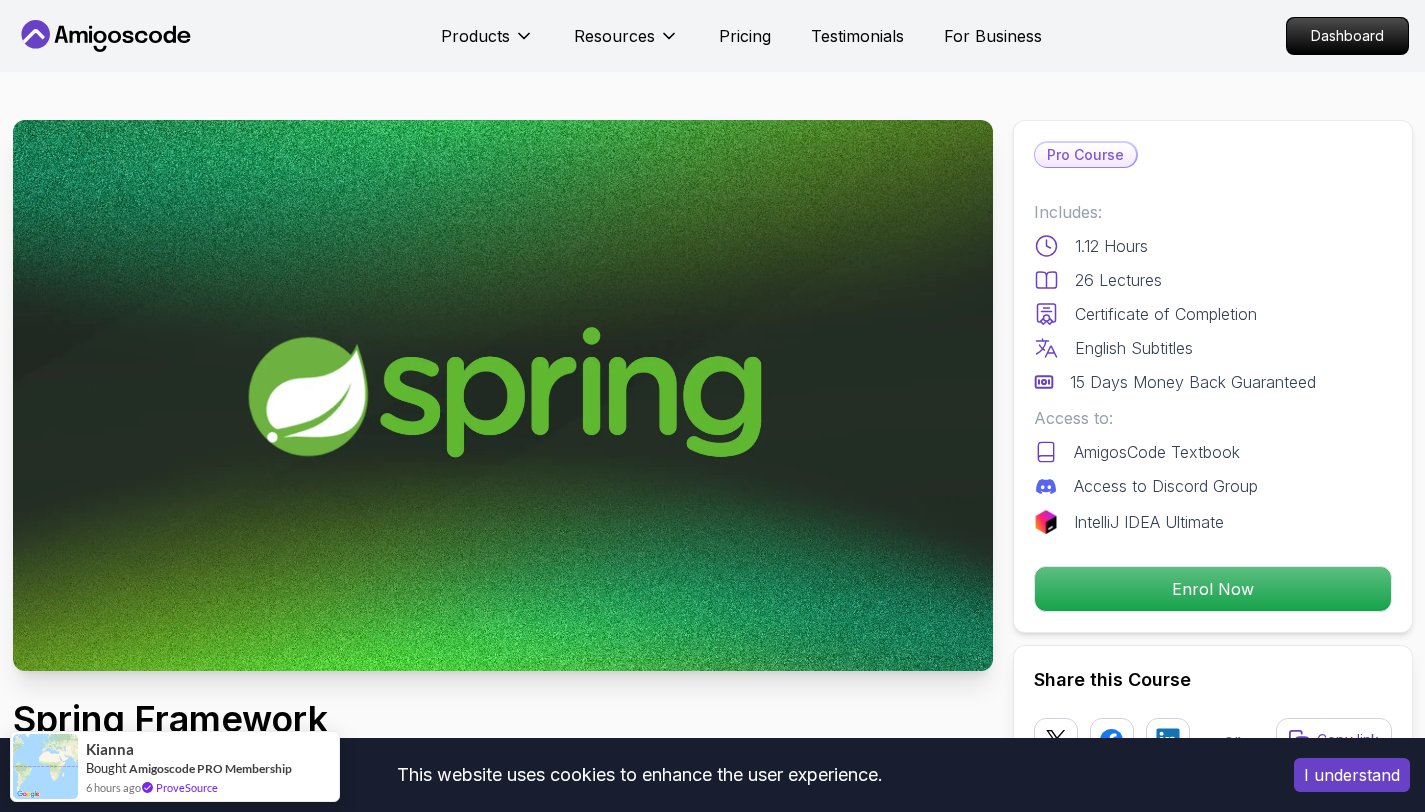 click on "This website uses cookies to enhance the user experience. I understand Products Resources Pricing Testimonials For Business Dashboard Products Resources Pricing Testimonials For Business Dashboard Spring Framework Master the core concepts of Spring Framework. Learn about Inversion of Control, Dependency Injection, Beans, and the Application Context to build robust Java applications. Mama Samba Braima Djalo  /   Instructor Pro Course Includes: 1.12 Hours 26 Lectures Certificate of Completion English Subtitles 15 Days Money Back Guaranteed Access to: AmigosCode Textbook Access to Discord Group IntelliJ IDEA Ultimate Enrol Now Share this Course or Copy link Got a Team of 5 or More? With one subscription, give your entire team access to all courses and features. Check our Business Plan Mama Samba Braima Djalo  /   Instructor What you will learn java spring intellij maven Spring Fundamentals - Discover the differences between Spring and Spring Boot, and learn when to use each.
Why Should You Take This Course" at bounding box center [712, 4053] 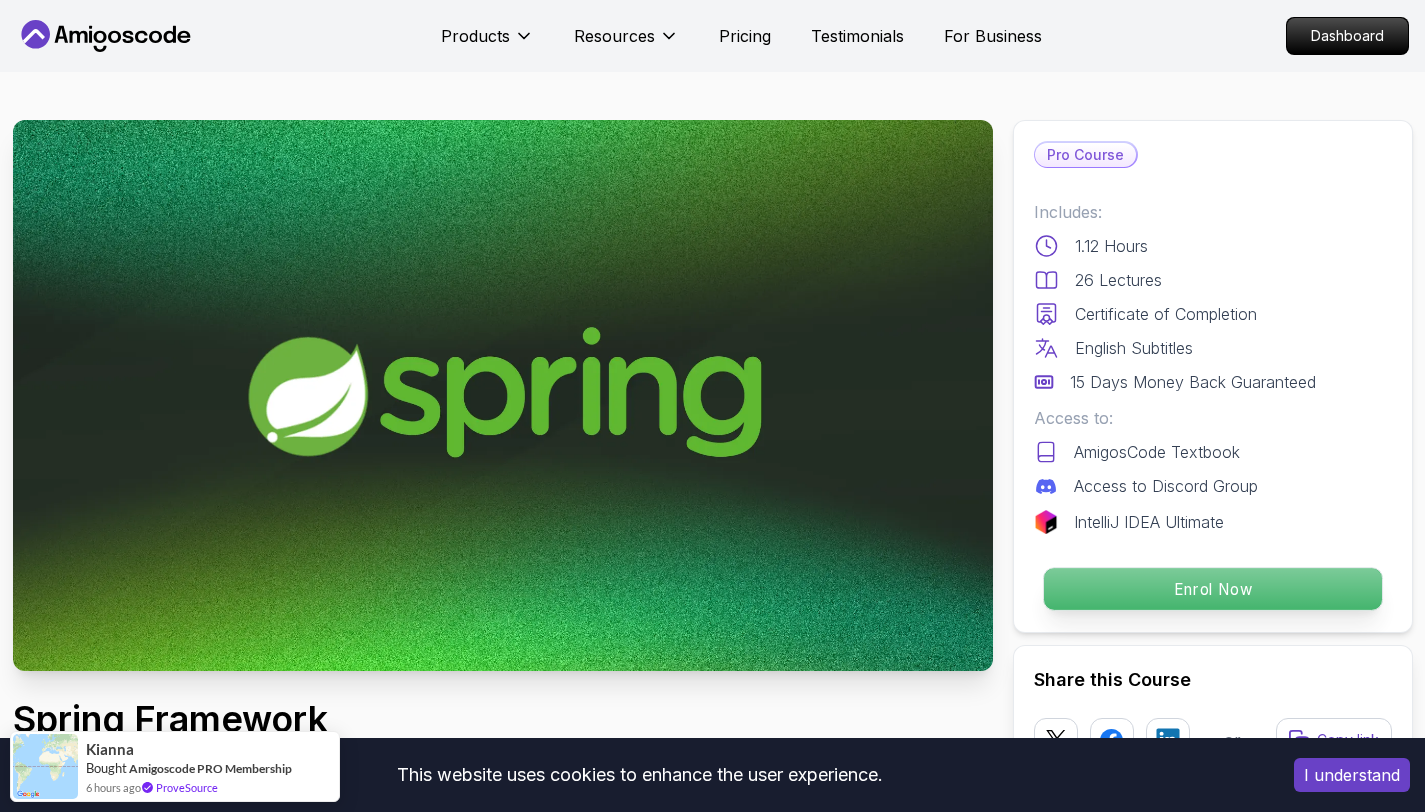 click on "Enrol Now" at bounding box center [1212, 589] 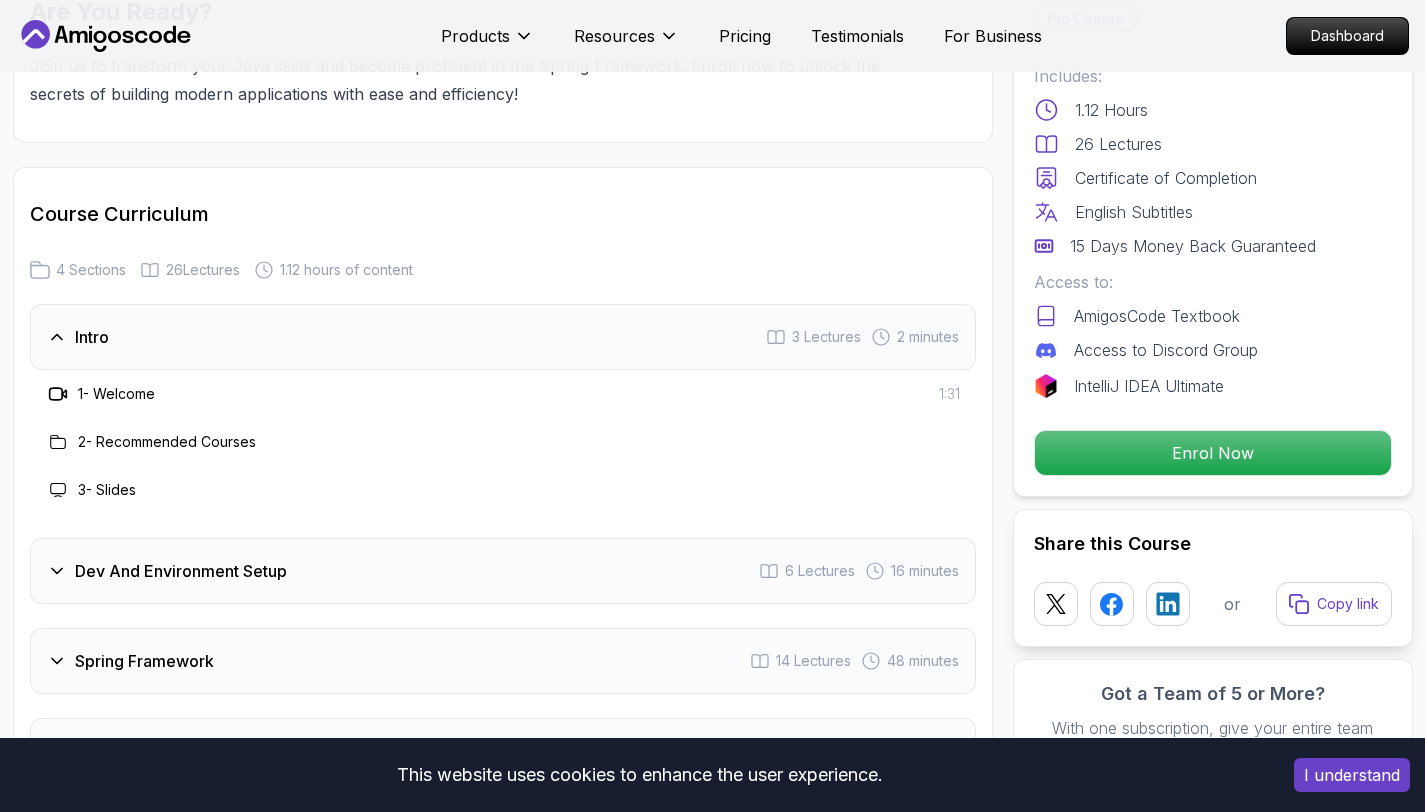 scroll, scrollTop: 2239, scrollLeft: 0, axis: vertical 